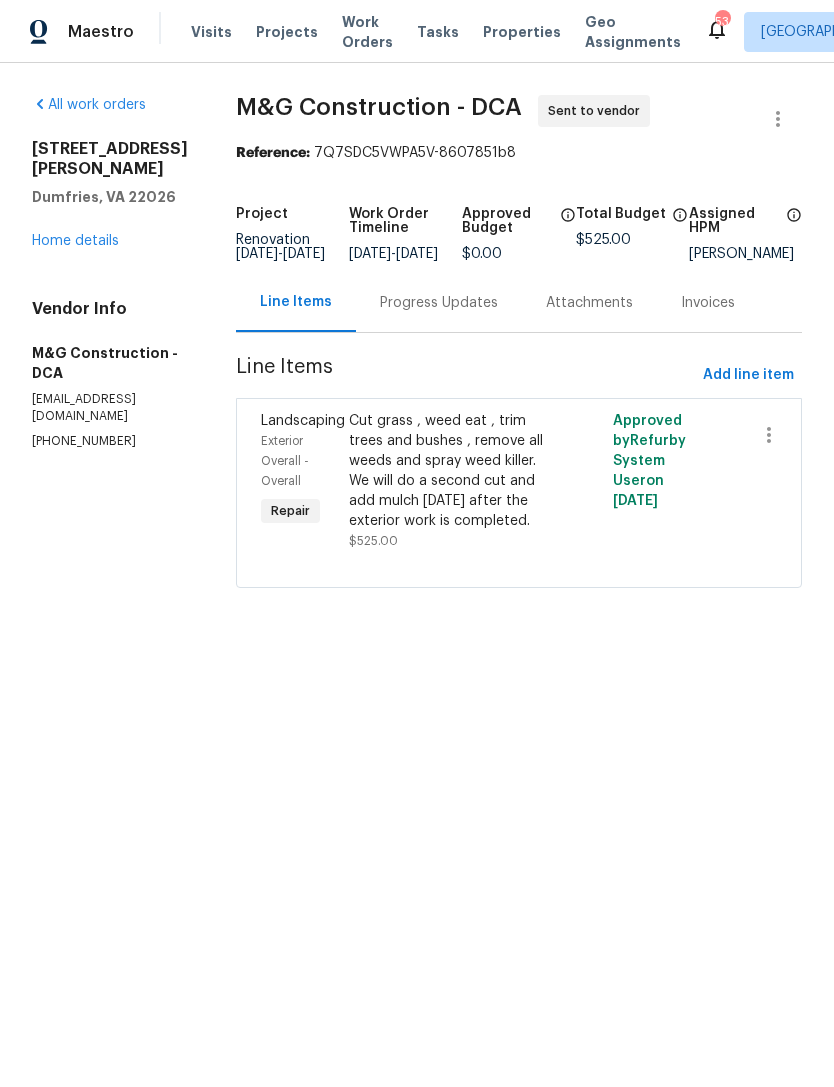 scroll, scrollTop: 16, scrollLeft: 0, axis: vertical 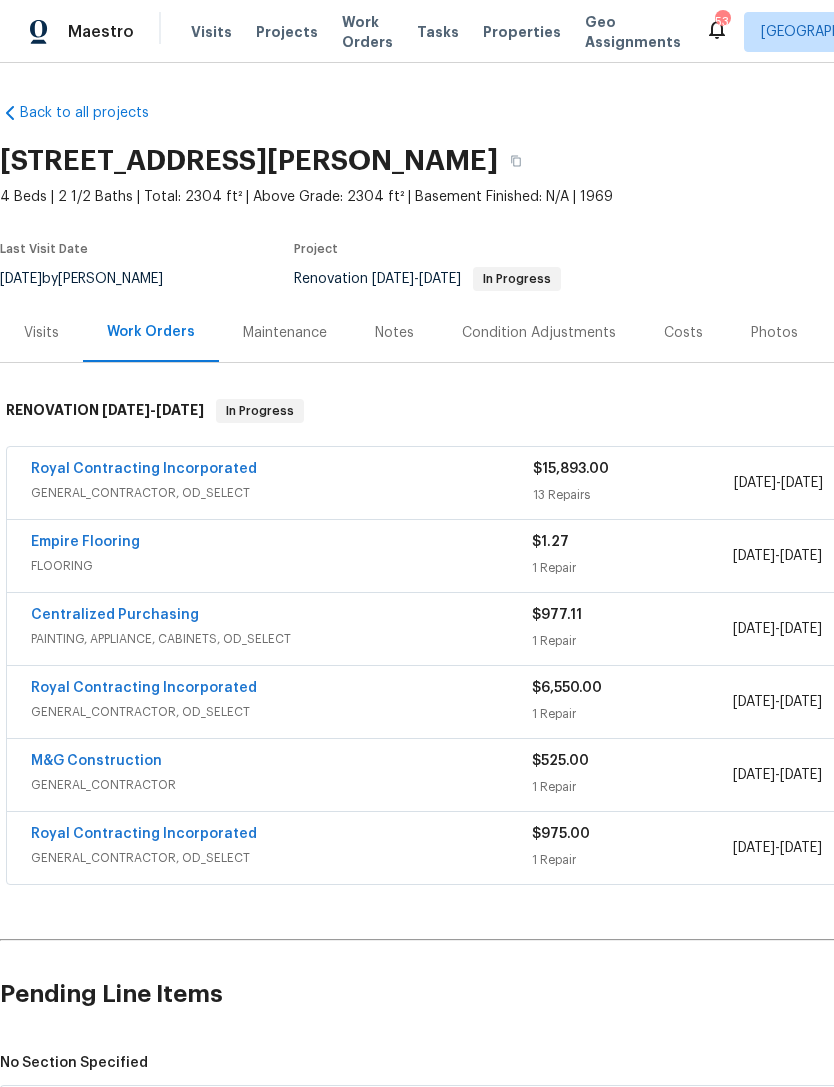click on "M&G Construction" at bounding box center [281, 763] 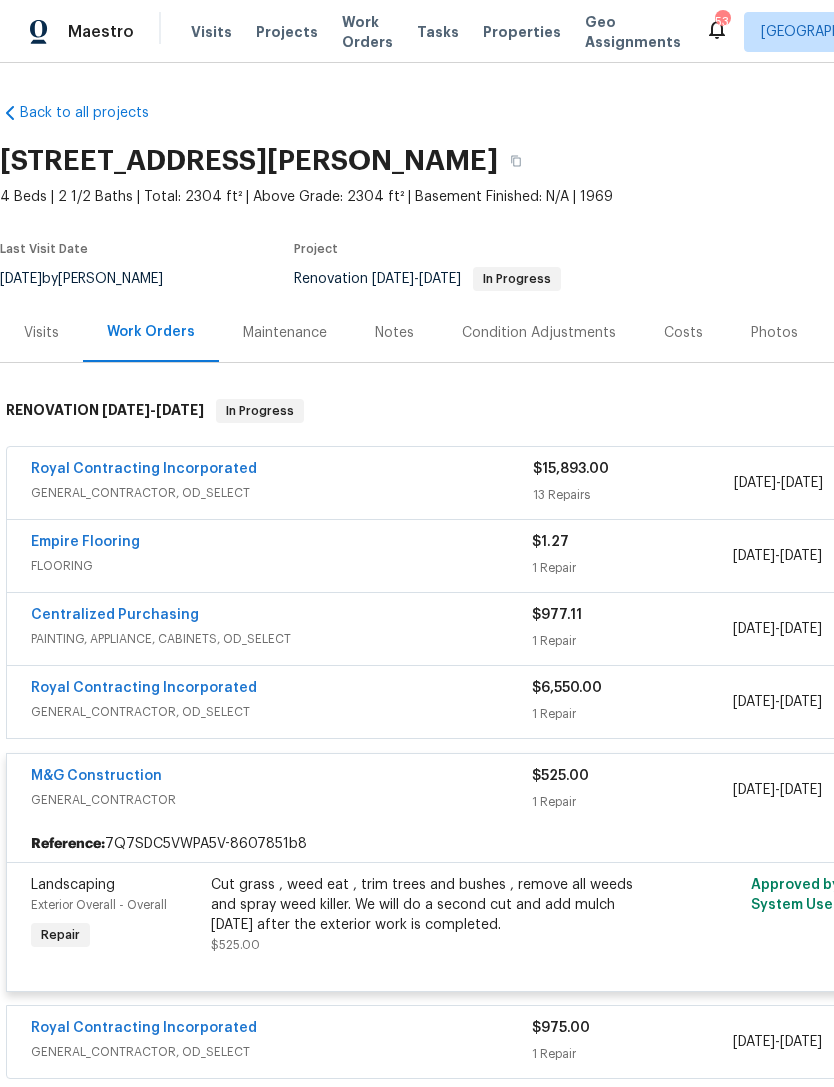 click on "GENERAL_CONTRACTOR" at bounding box center (281, 800) 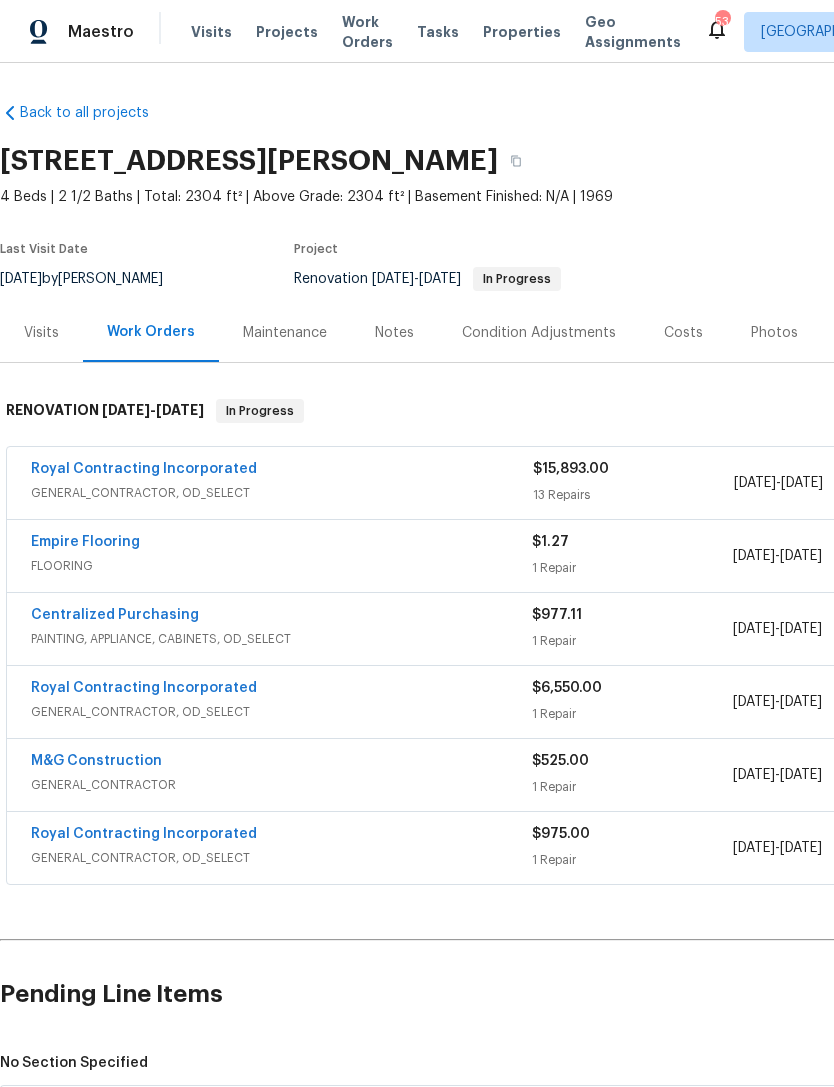 click on "GENERAL_CONTRACTOR" at bounding box center [281, 785] 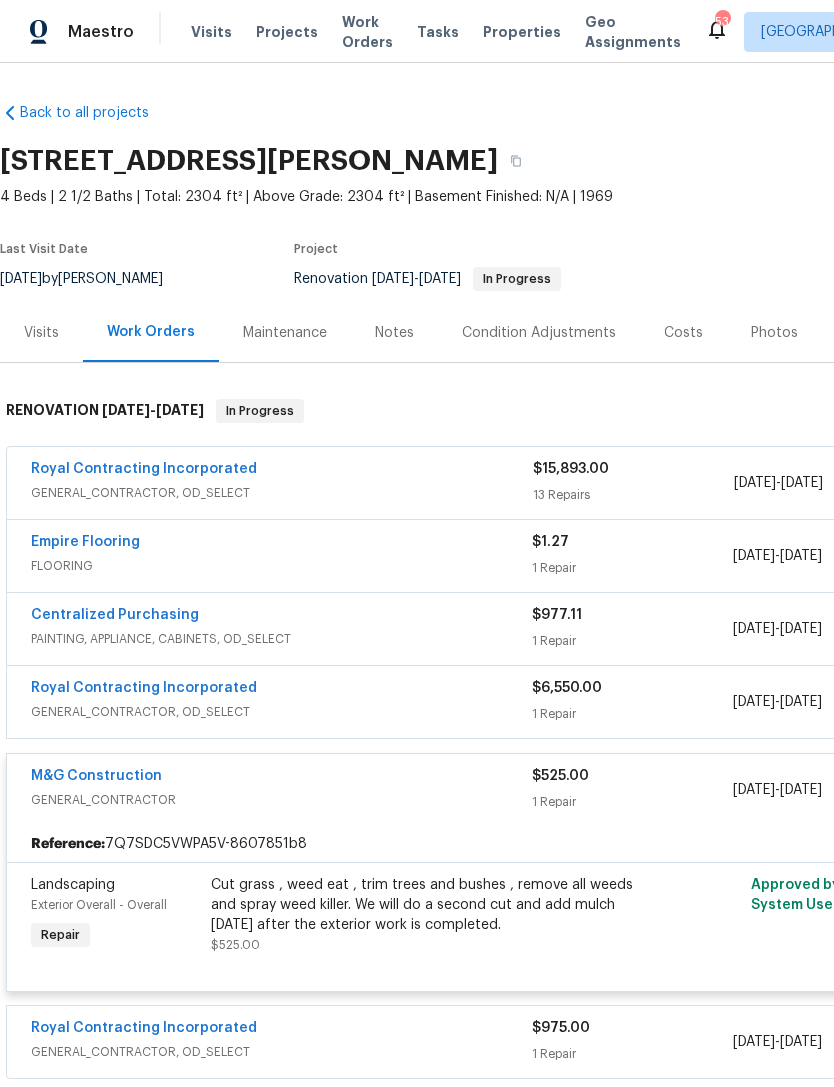 click on "Cut grass , weed eat , trim trees and bushes , remove all weeds and spray weed killer. We will do a second cut and add mulch [DATE] after the exterior work is completed." at bounding box center [430, 905] 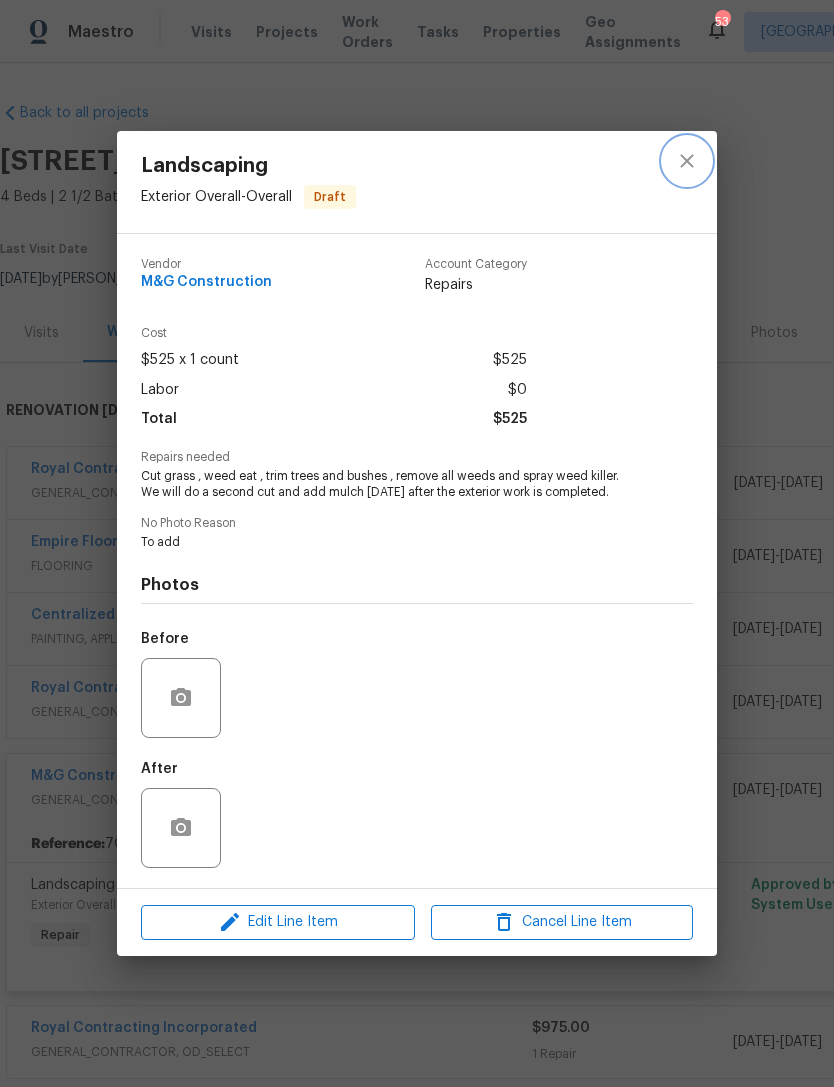click 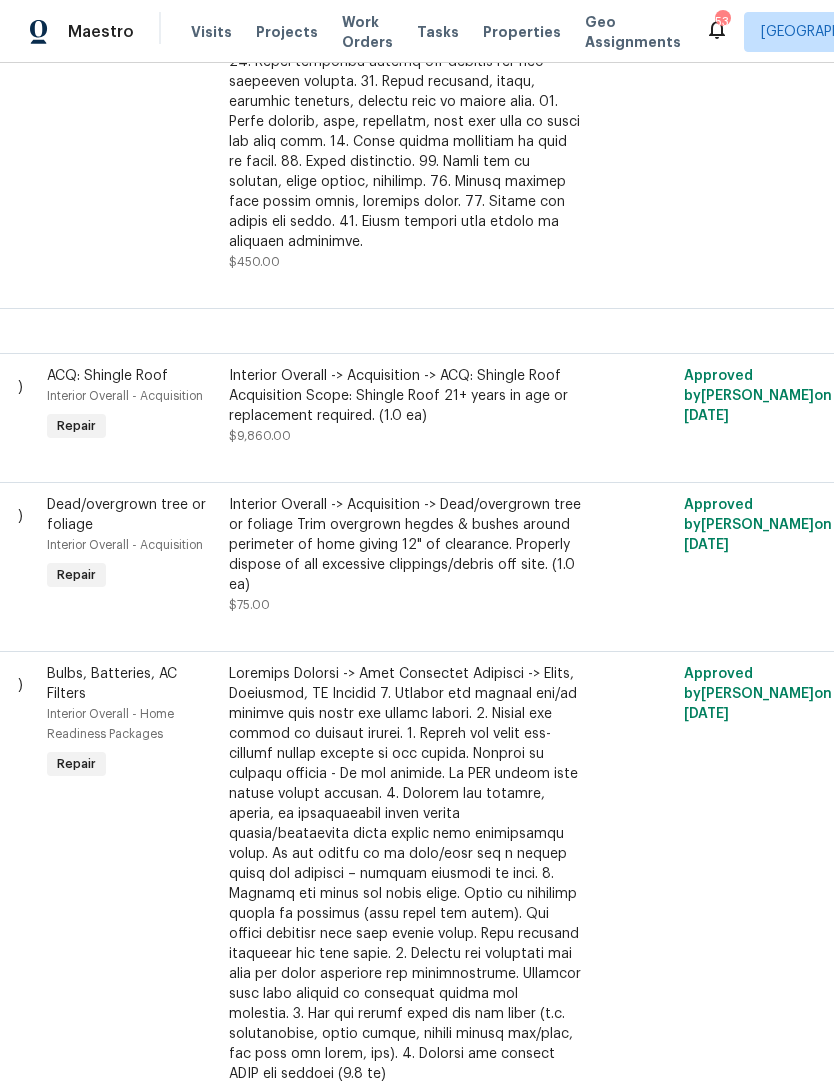 scroll, scrollTop: 1588, scrollLeft: 69, axis: both 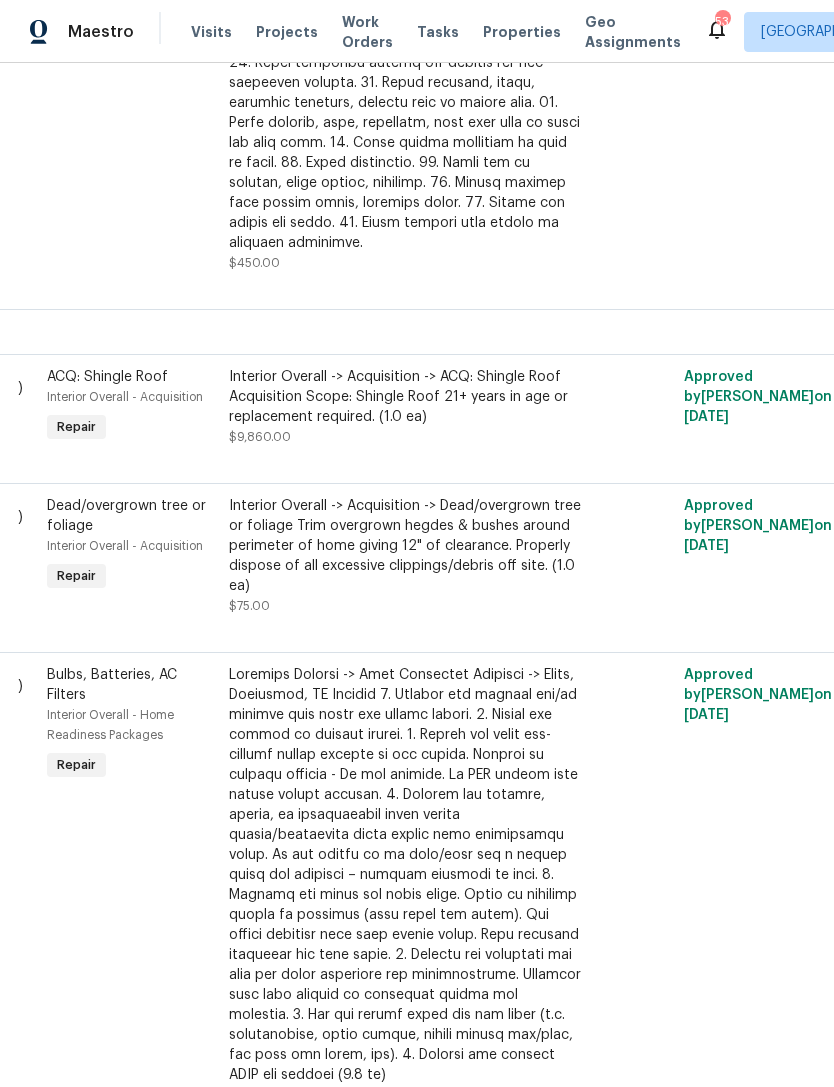 click on "Interior Overall -> Acquisition -> Dead/overgrown tree or foliage
Trim overgrown hegdes & bushes around perimeter of home giving 12" of clearance. Properly dispose of all excessive clippings/debris off site.
(1.0 ea)" at bounding box center (405, 546) 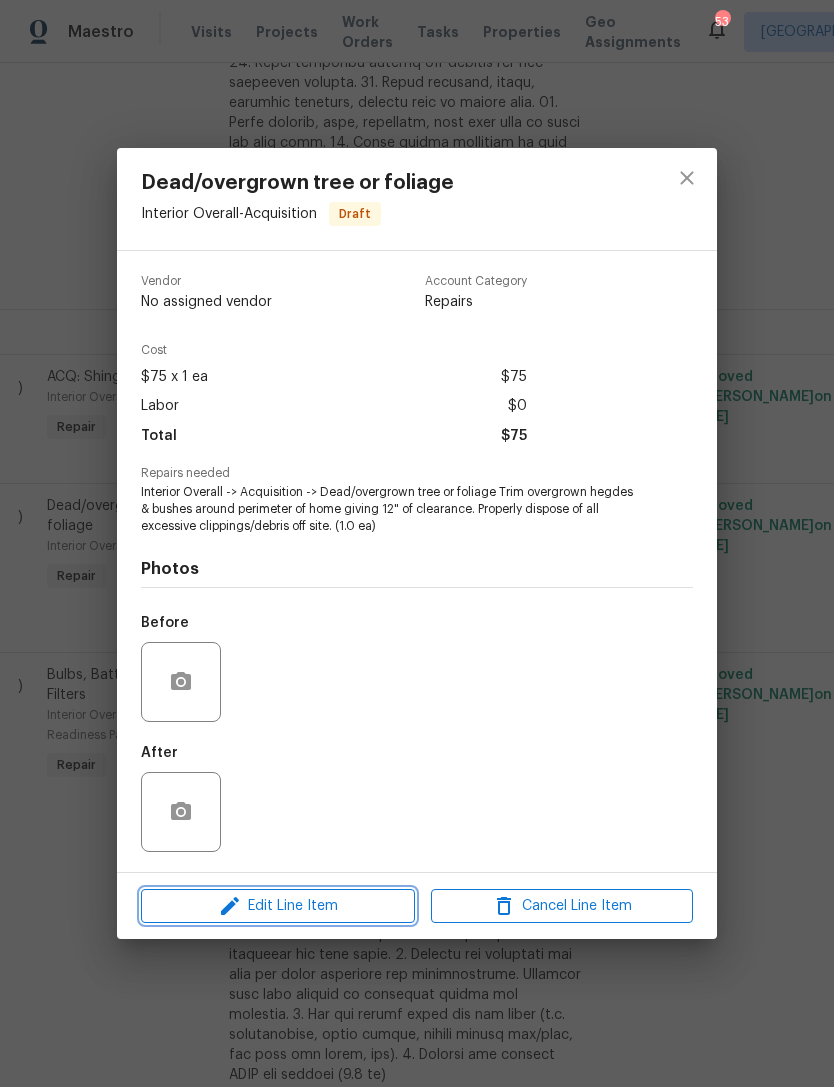 click on "Edit Line Item" at bounding box center [278, 906] 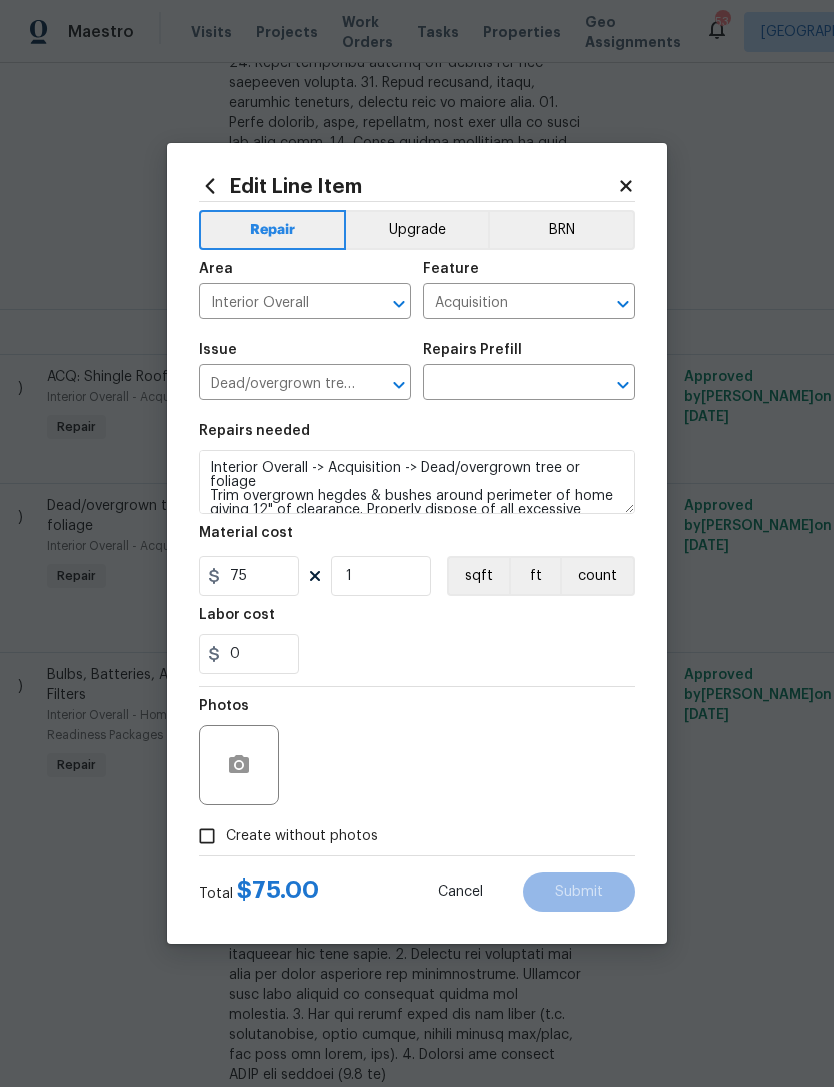 click at bounding box center (501, 384) 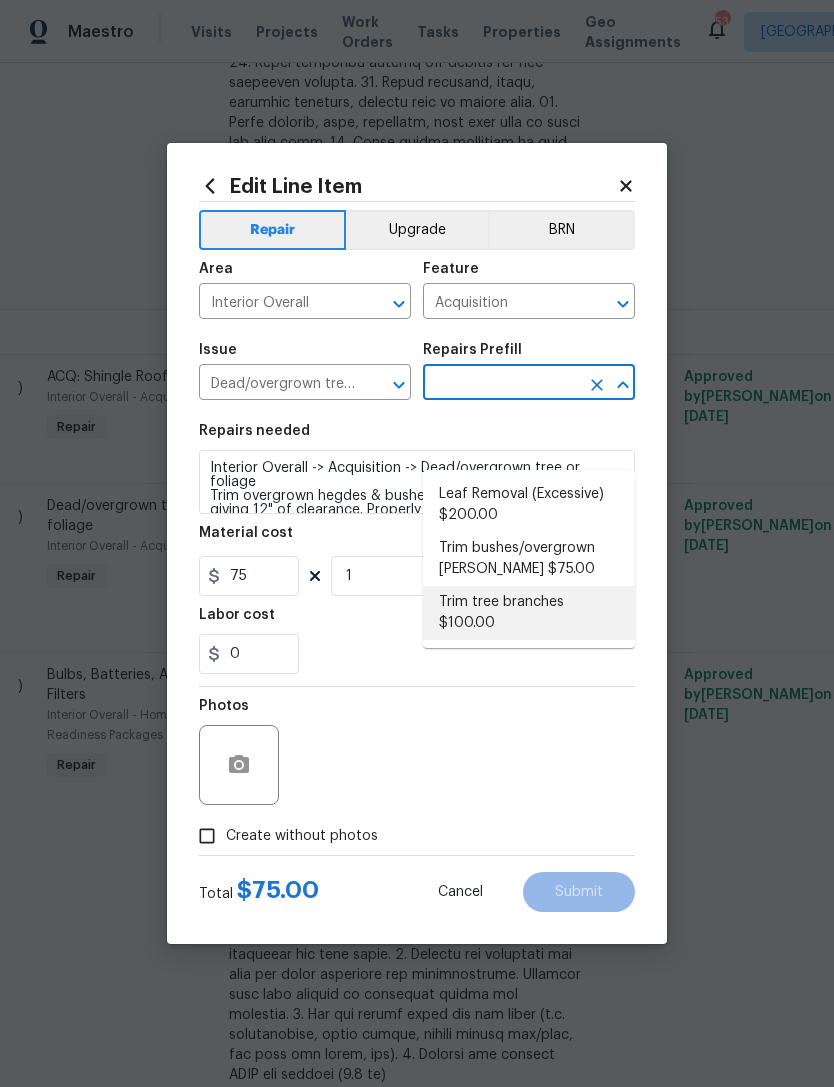 click on "Trim tree branches $100.00" at bounding box center [529, 613] 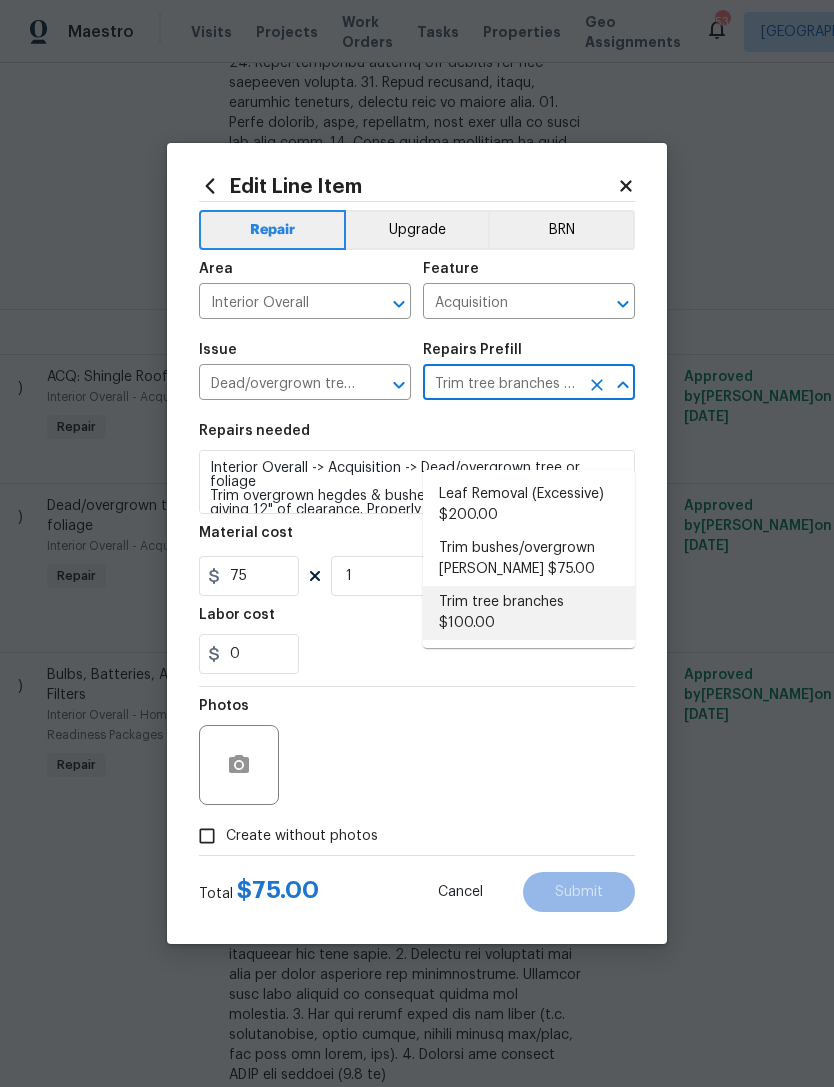 type on "Trim back overgrown tree branches in contact with home & branches hanging low over roof line." 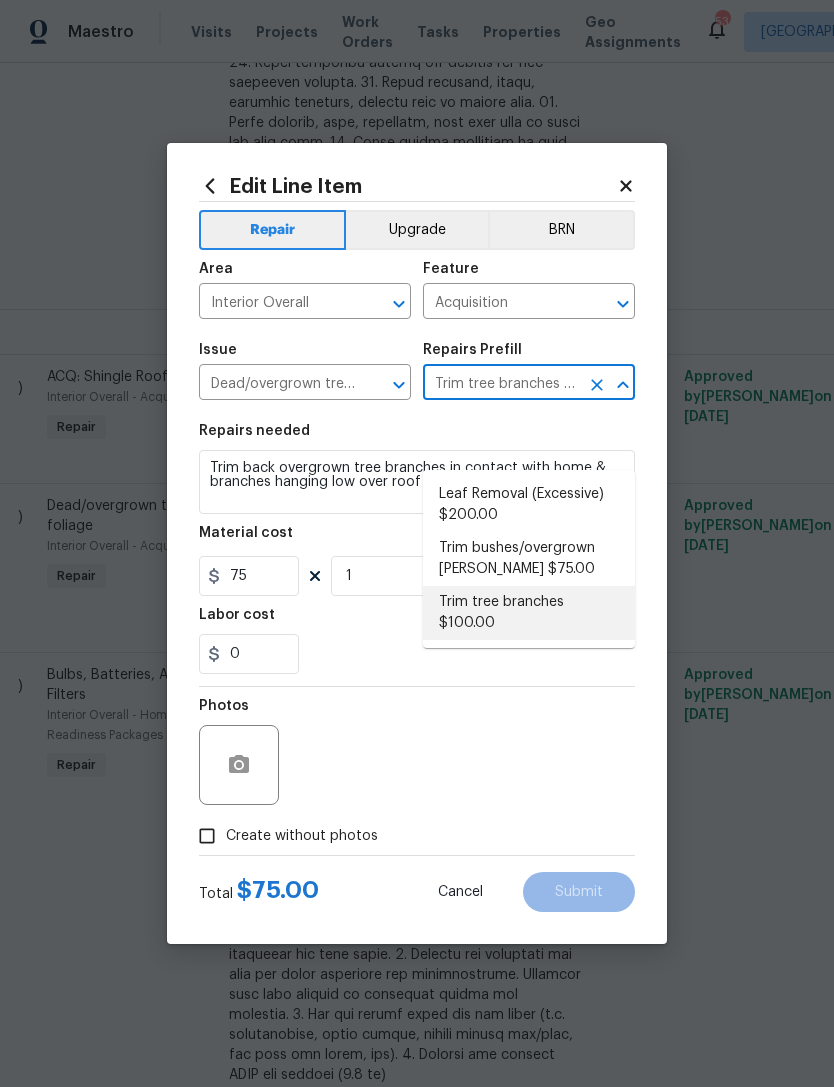 type on "100" 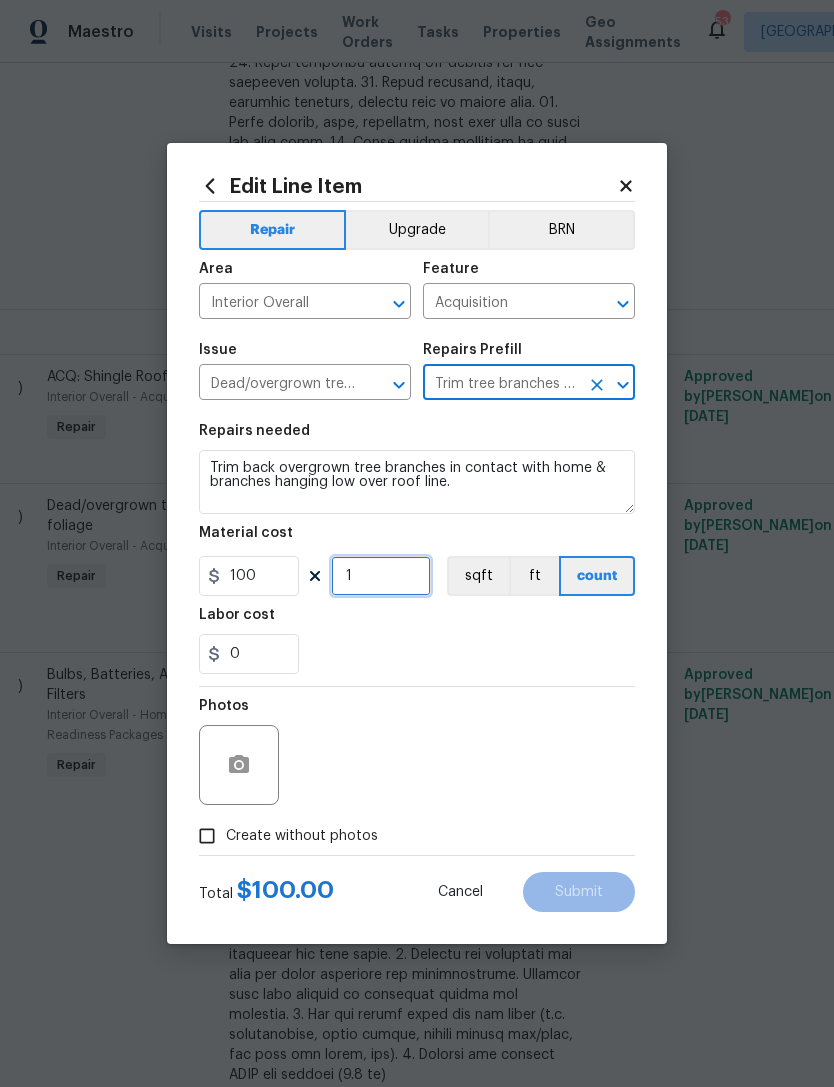 click on "1" at bounding box center (381, 576) 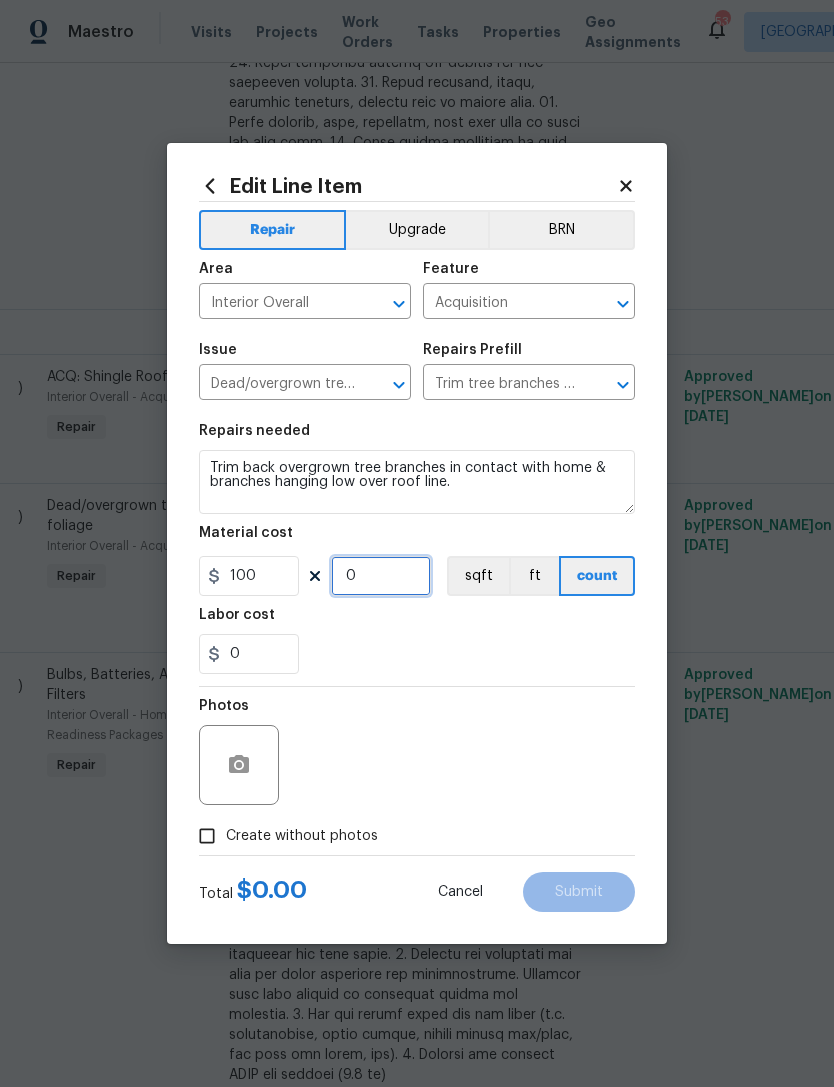 type on "3" 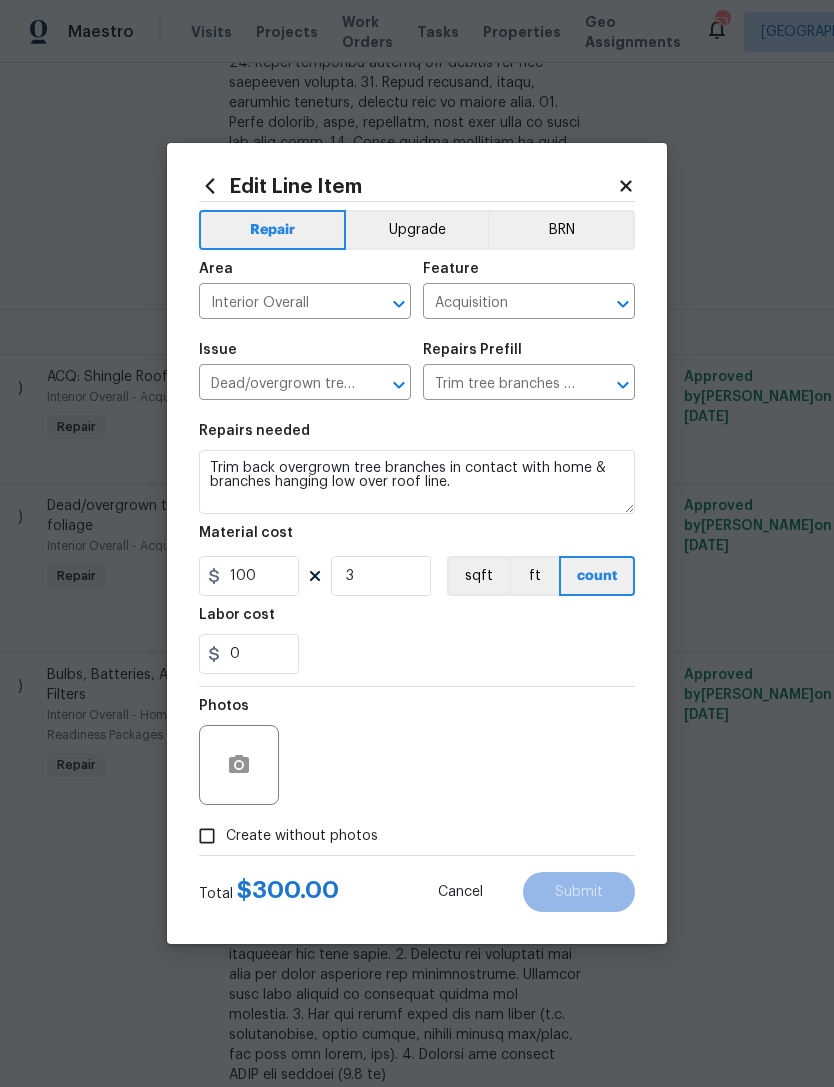 click on "0" at bounding box center [417, 654] 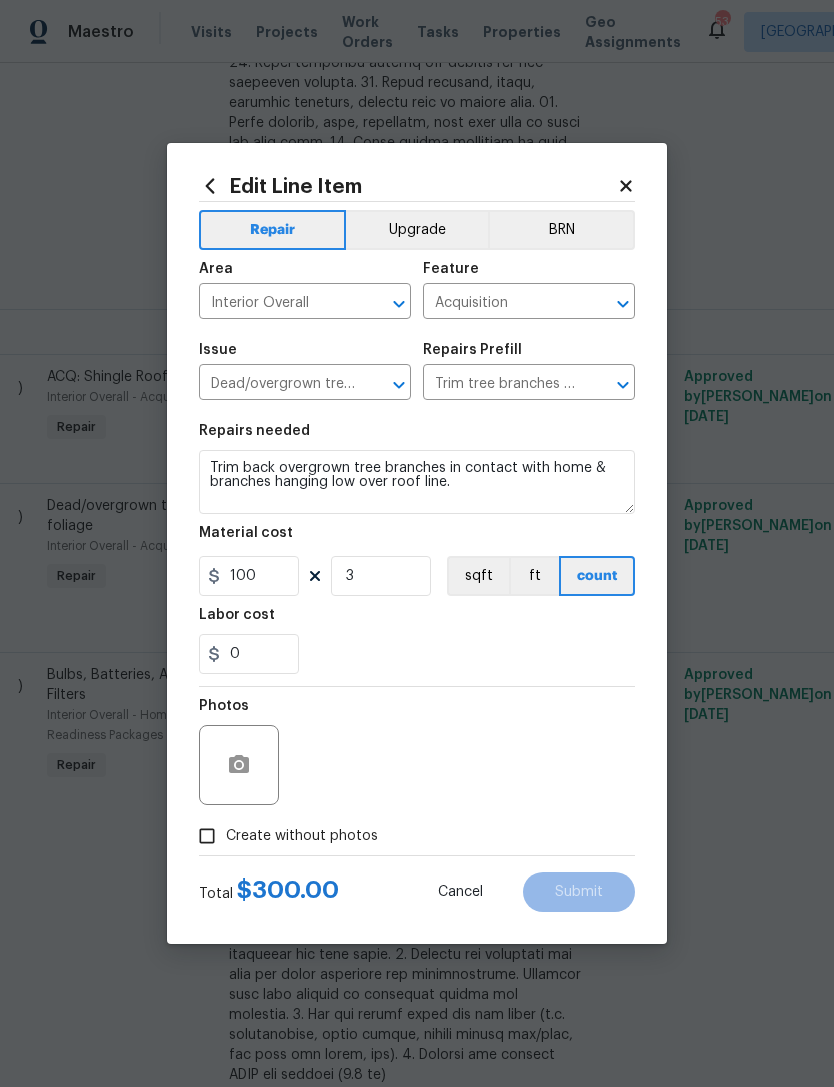 click on "Create without photos" at bounding box center [207, 836] 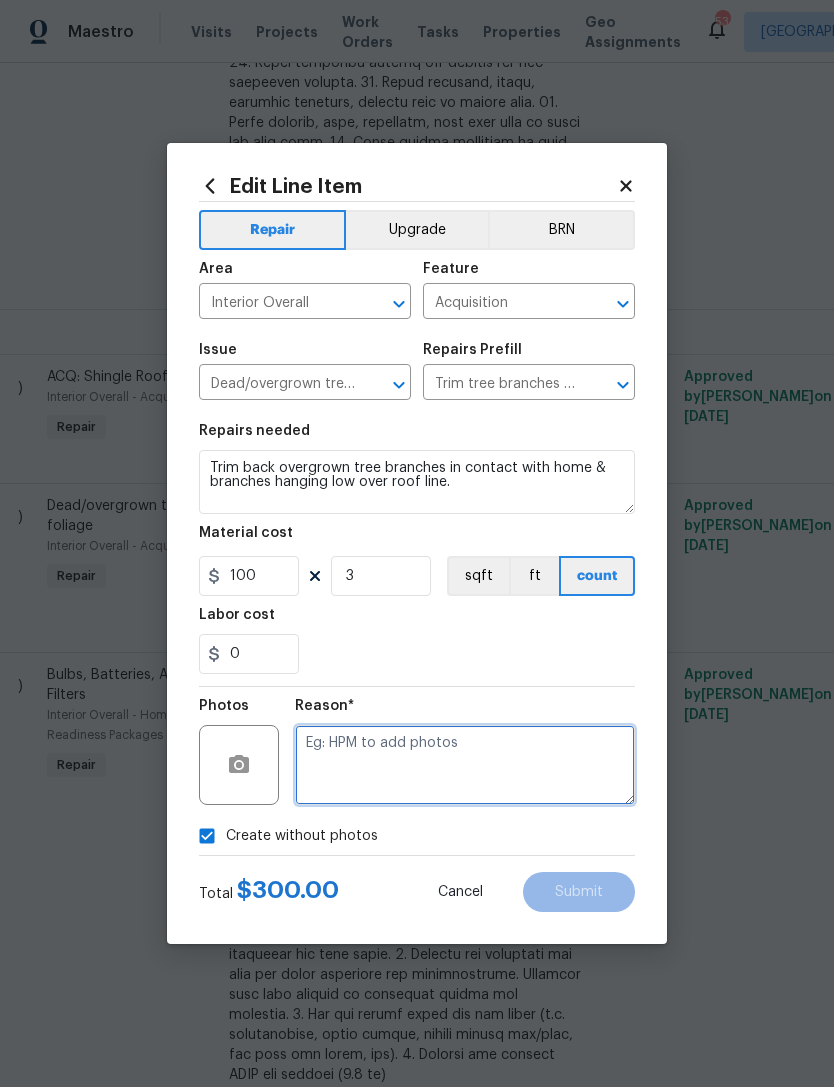 click at bounding box center [465, 765] 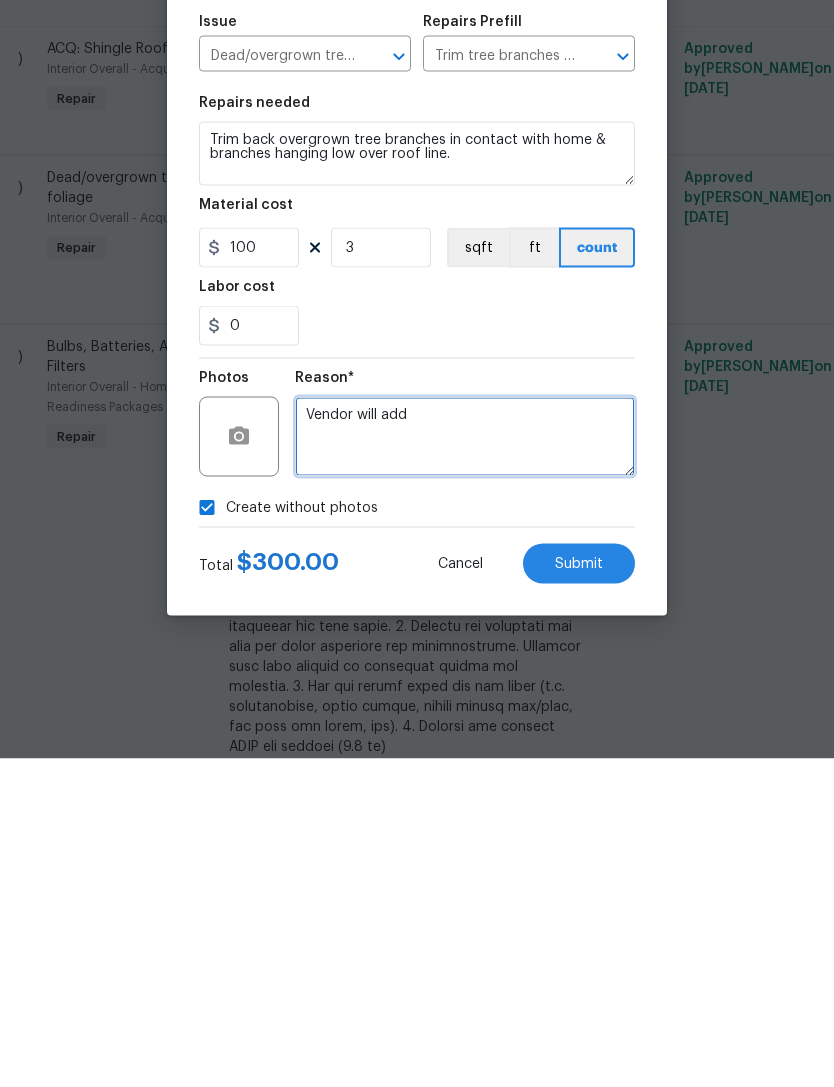 type on "Vendor will add" 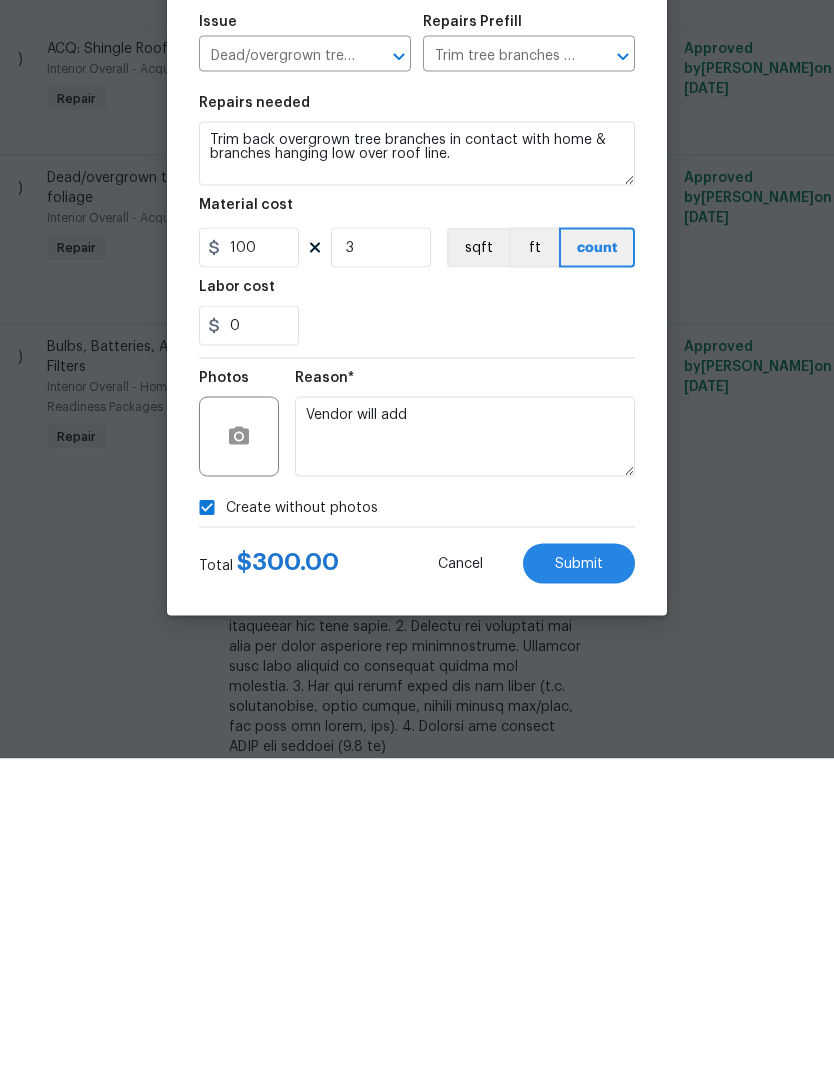 click on "Submit" at bounding box center [579, 892] 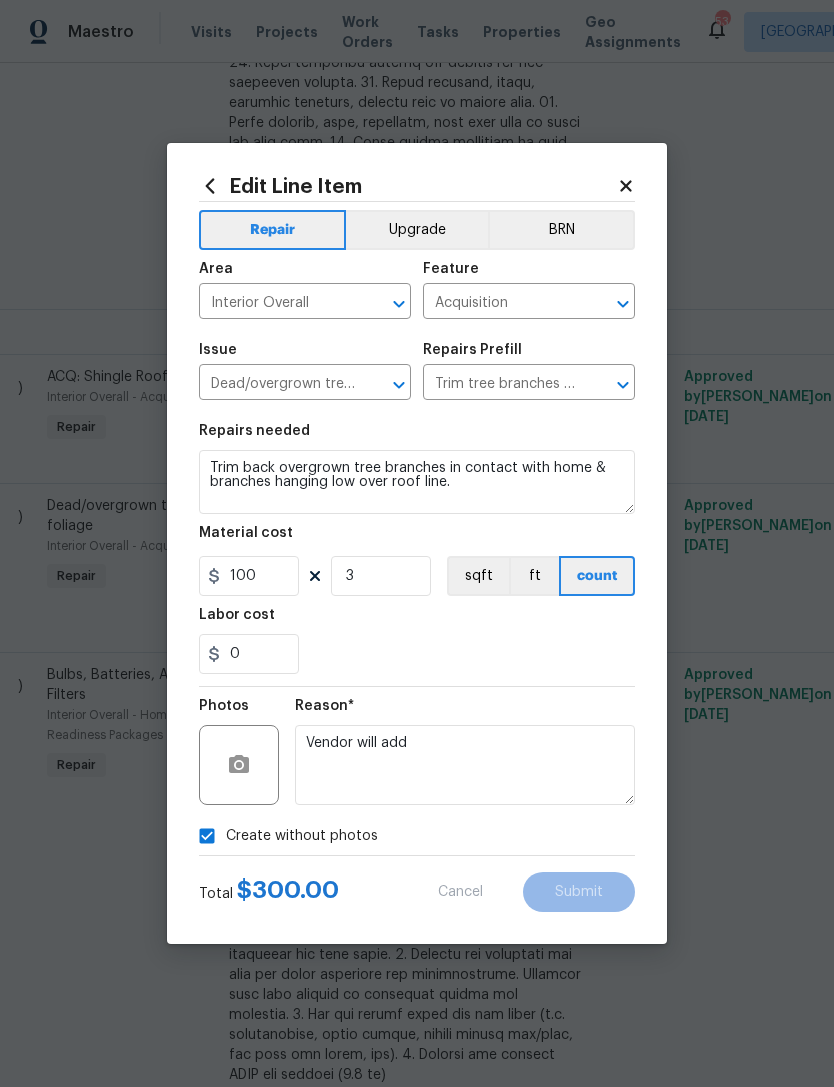 type on "Trim back overgrown tree branches in contact with home & branches hanging low over roof line." 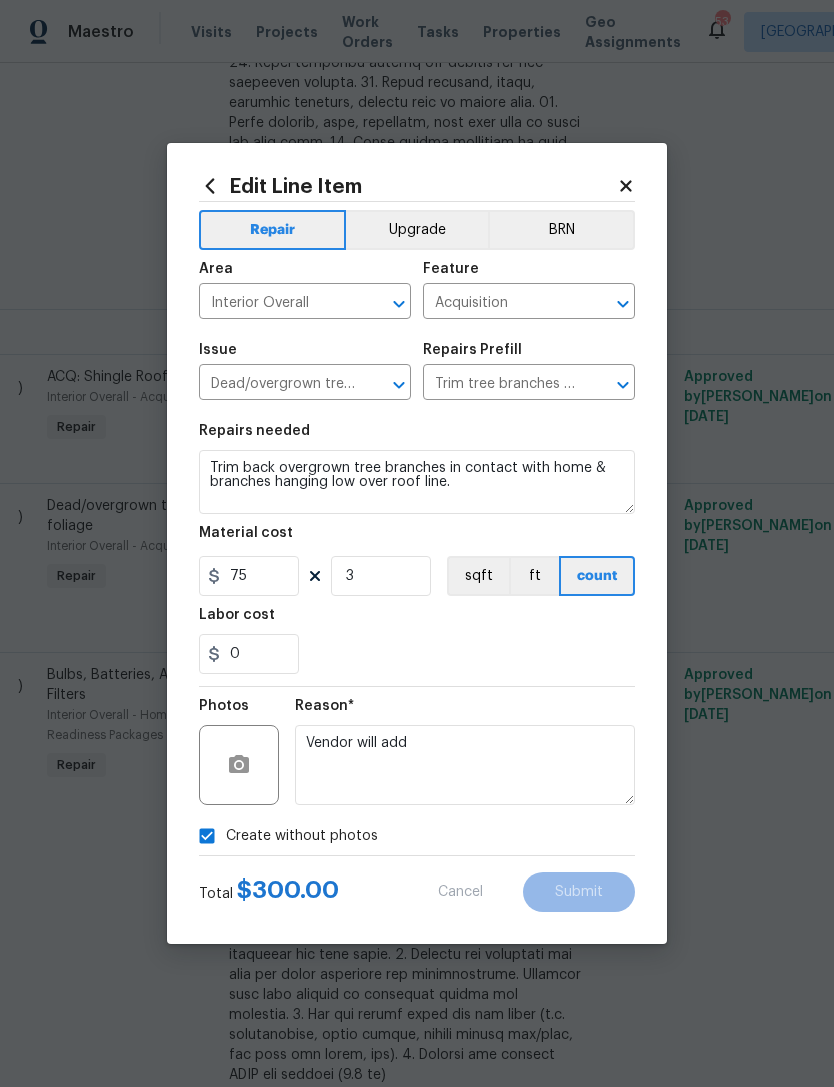 type on "100" 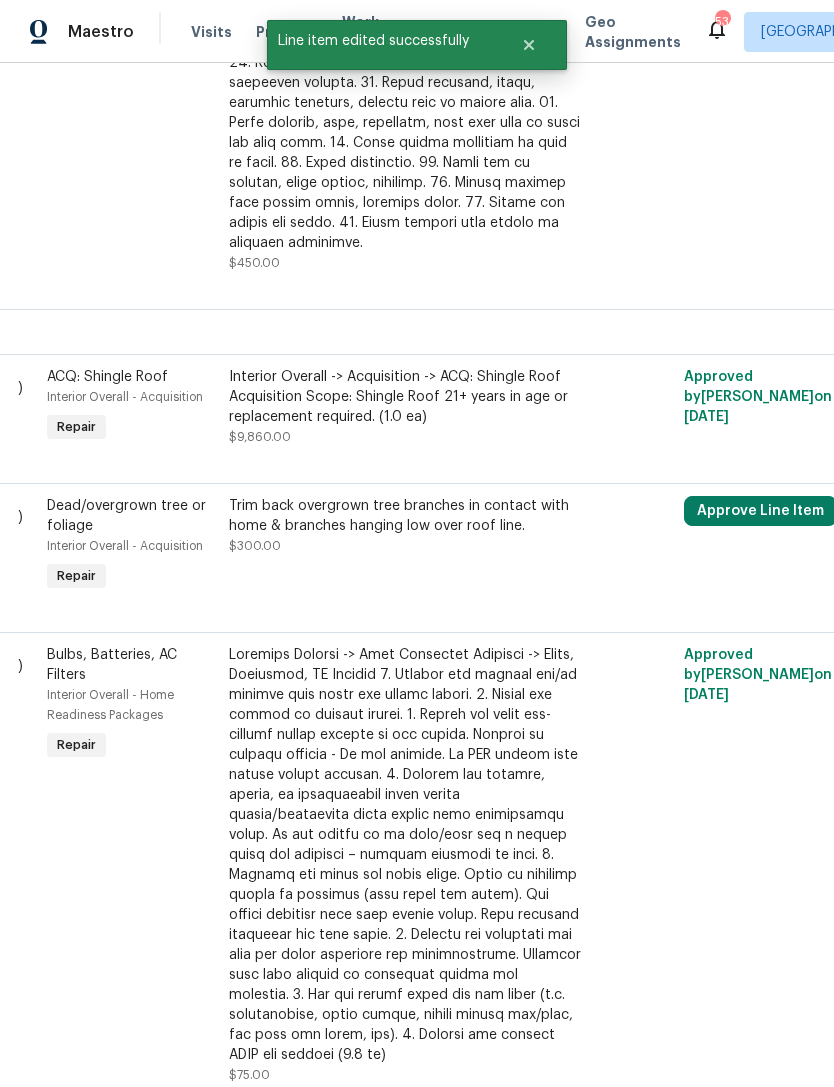 click on "Approve Line Item" at bounding box center (760, 511) 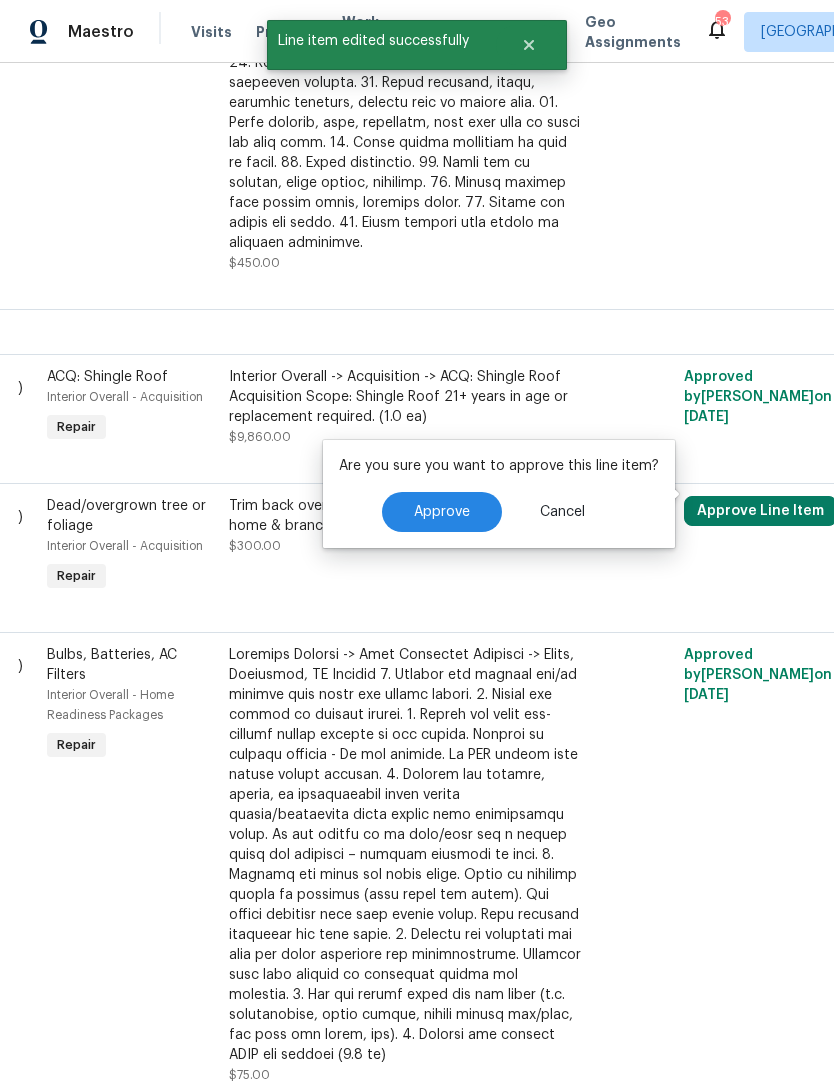 click on "Approve" at bounding box center (442, 512) 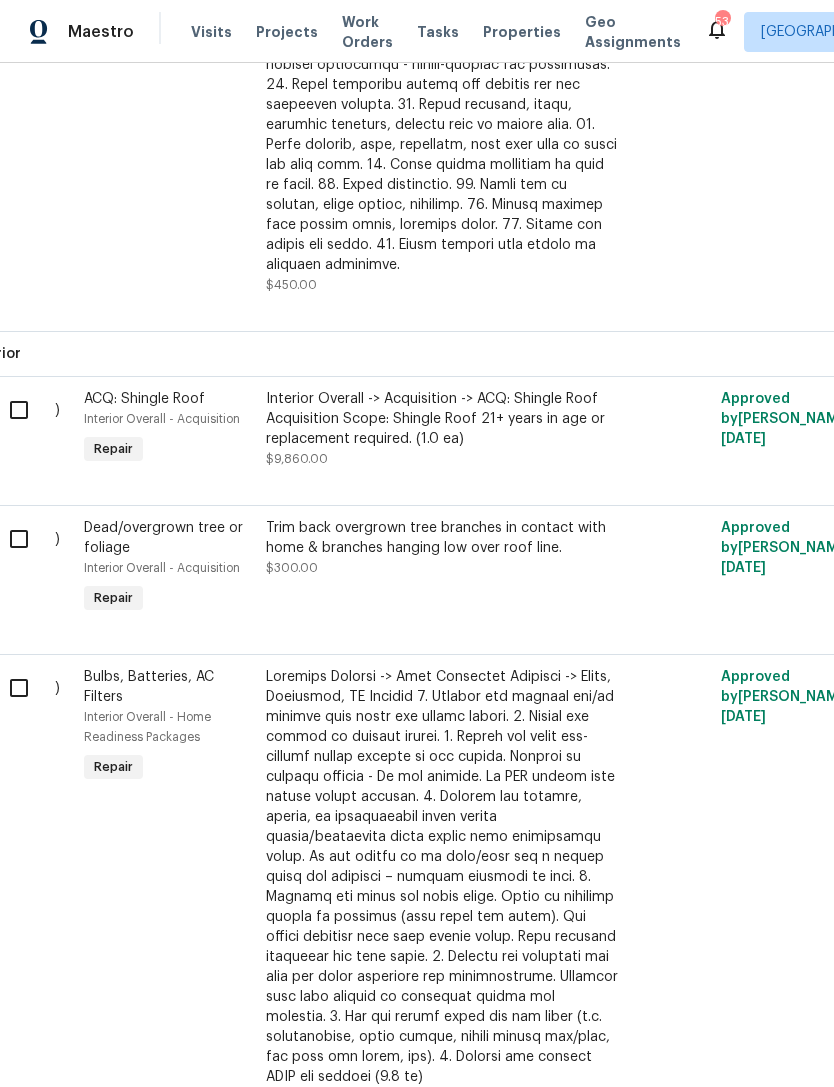 scroll, scrollTop: 1566, scrollLeft: 11, axis: both 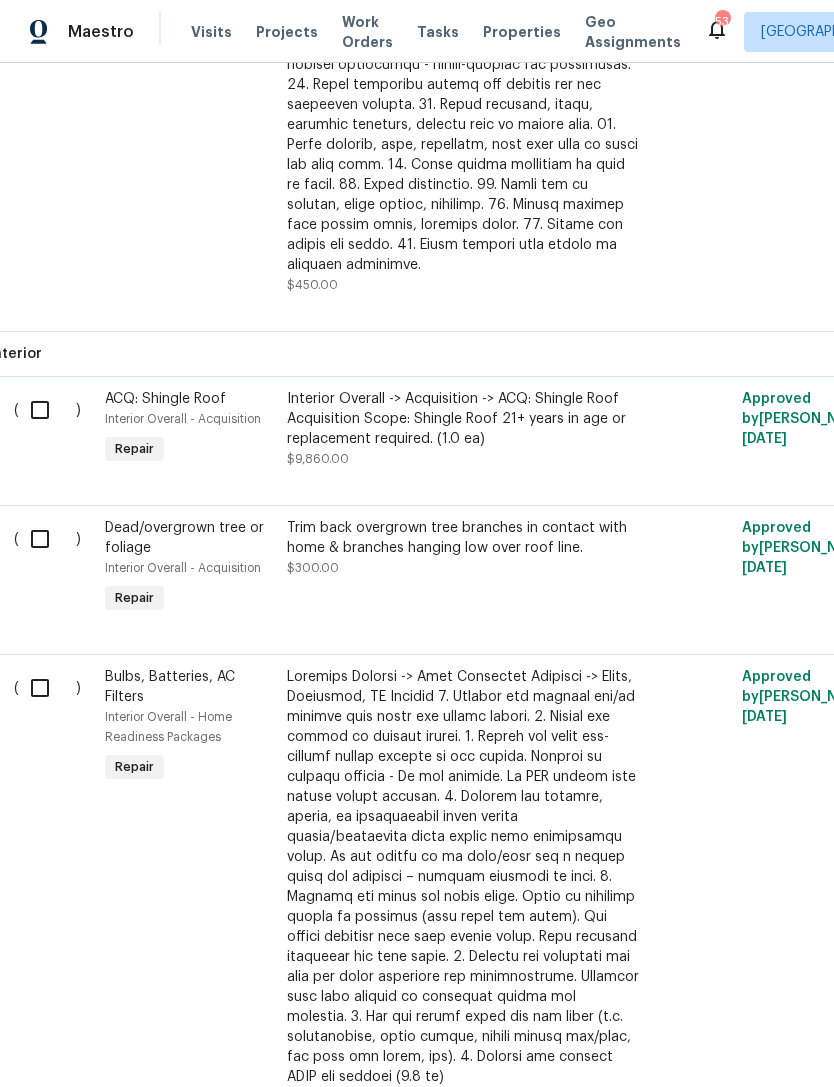 click at bounding box center [47, 539] 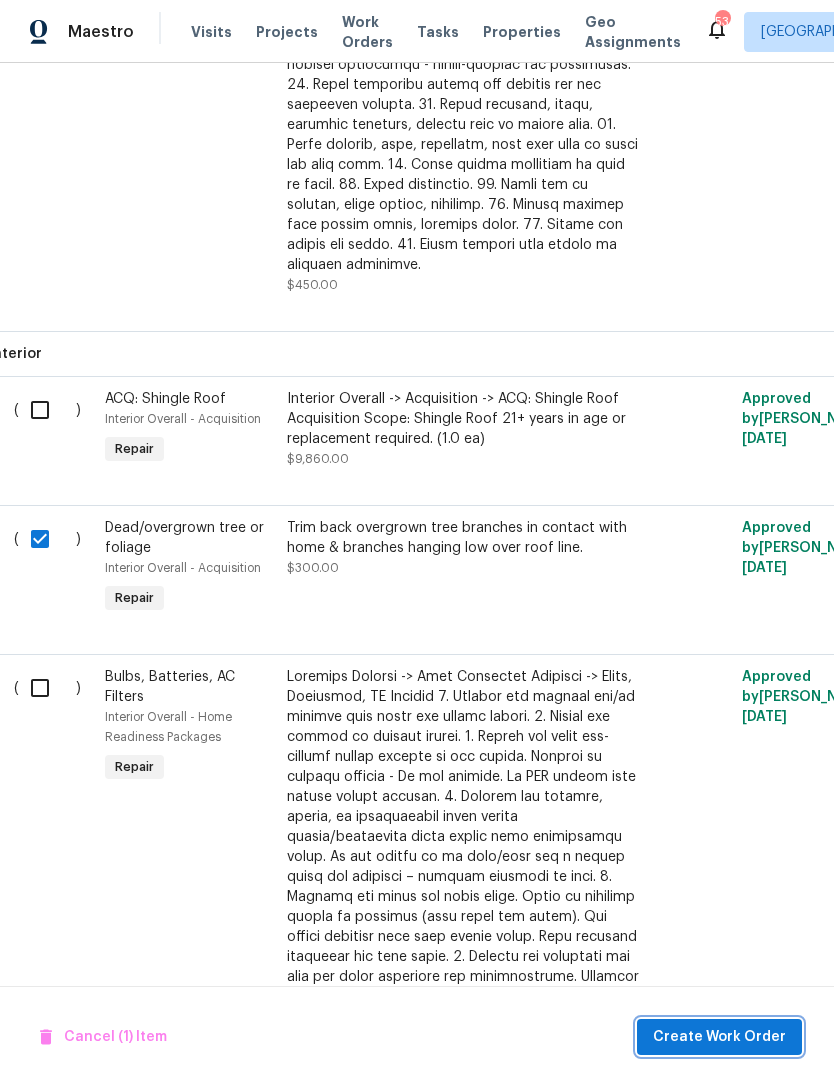 click on "Create Work Order" at bounding box center (719, 1037) 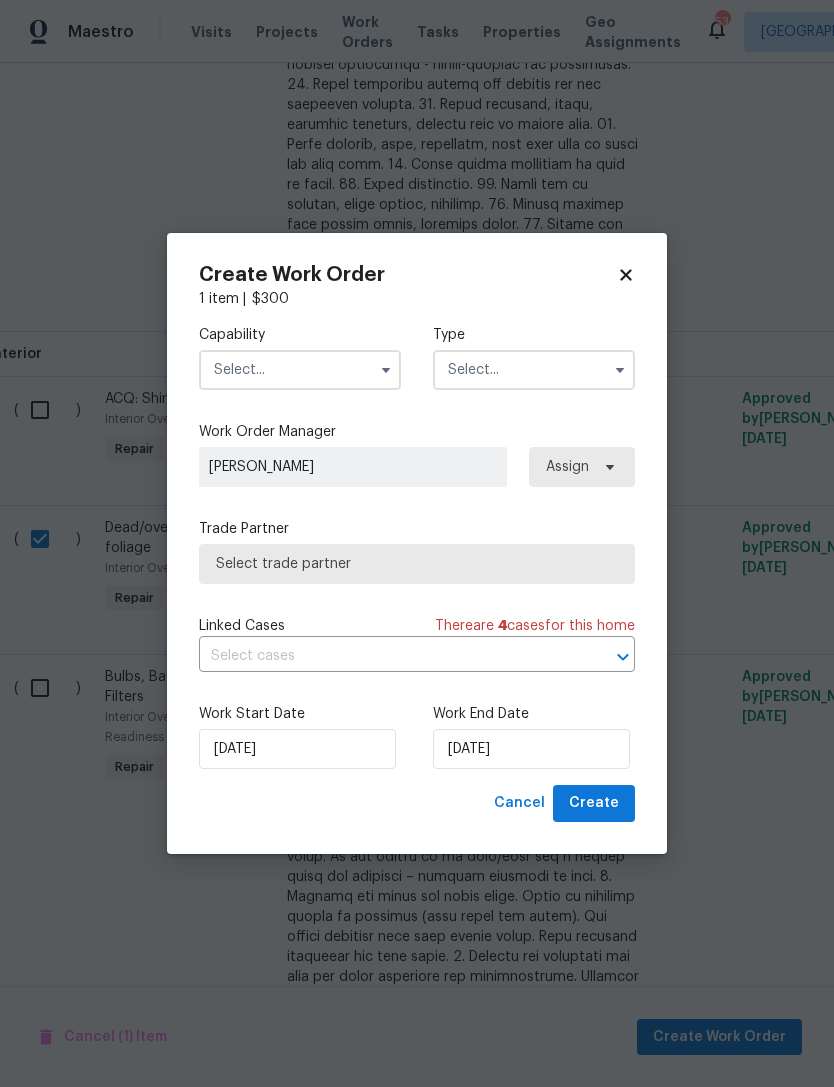click at bounding box center (300, 370) 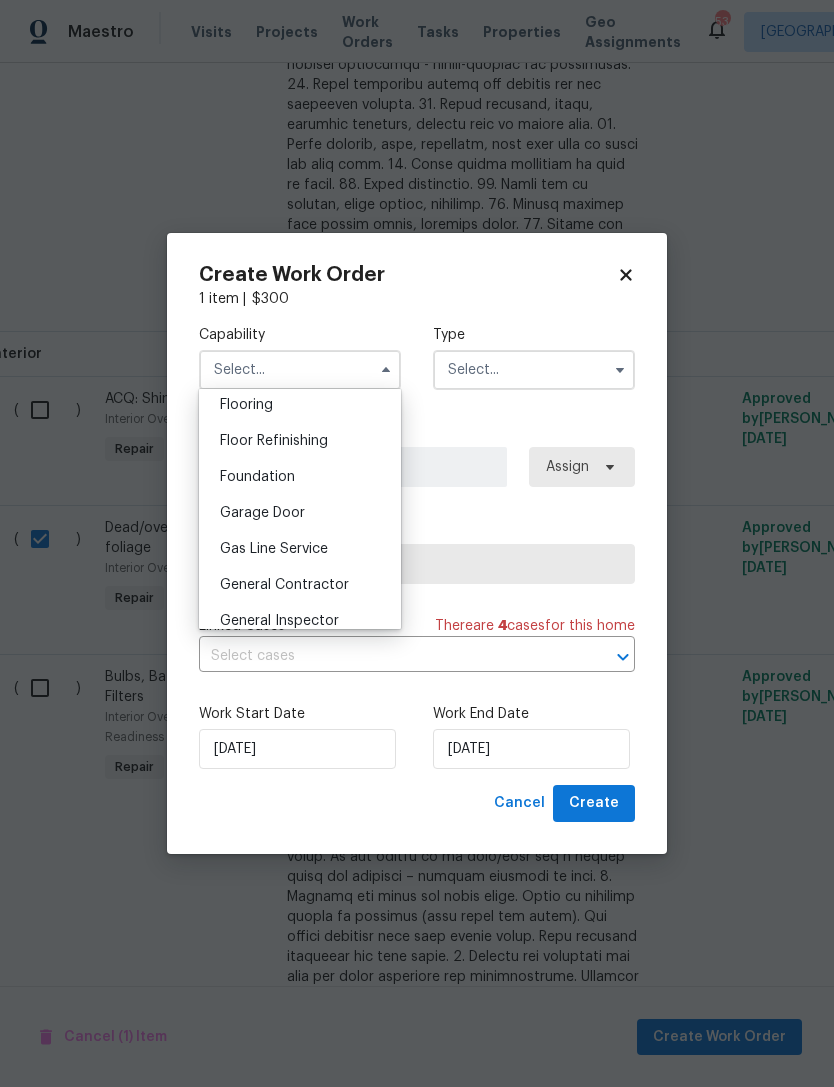 scroll, scrollTop: 786, scrollLeft: 0, axis: vertical 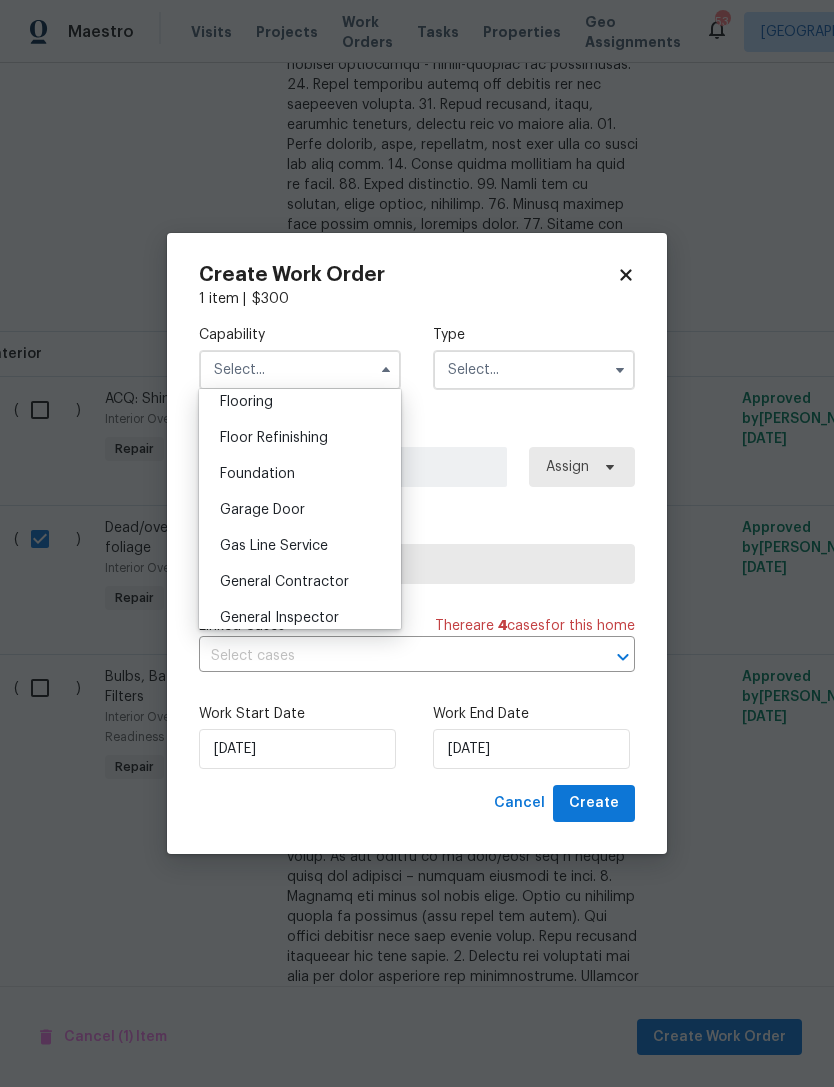 click on "General Contractor" at bounding box center (300, 582) 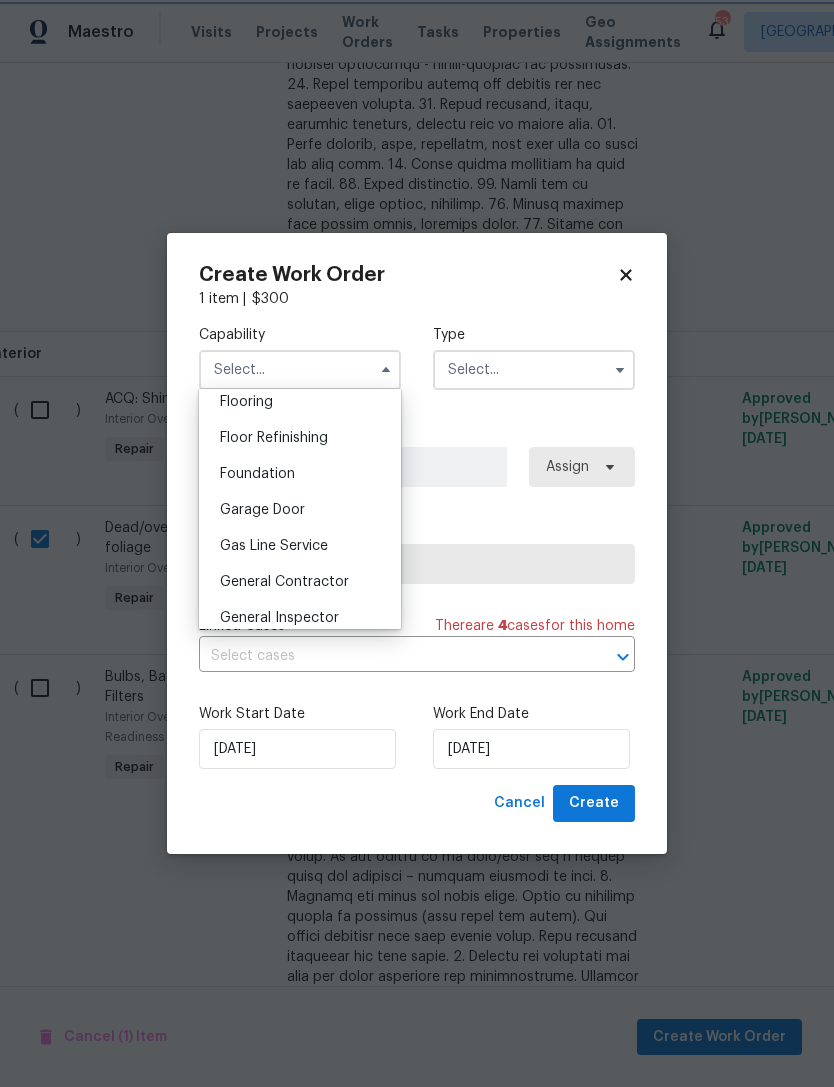 type on "General Contractor" 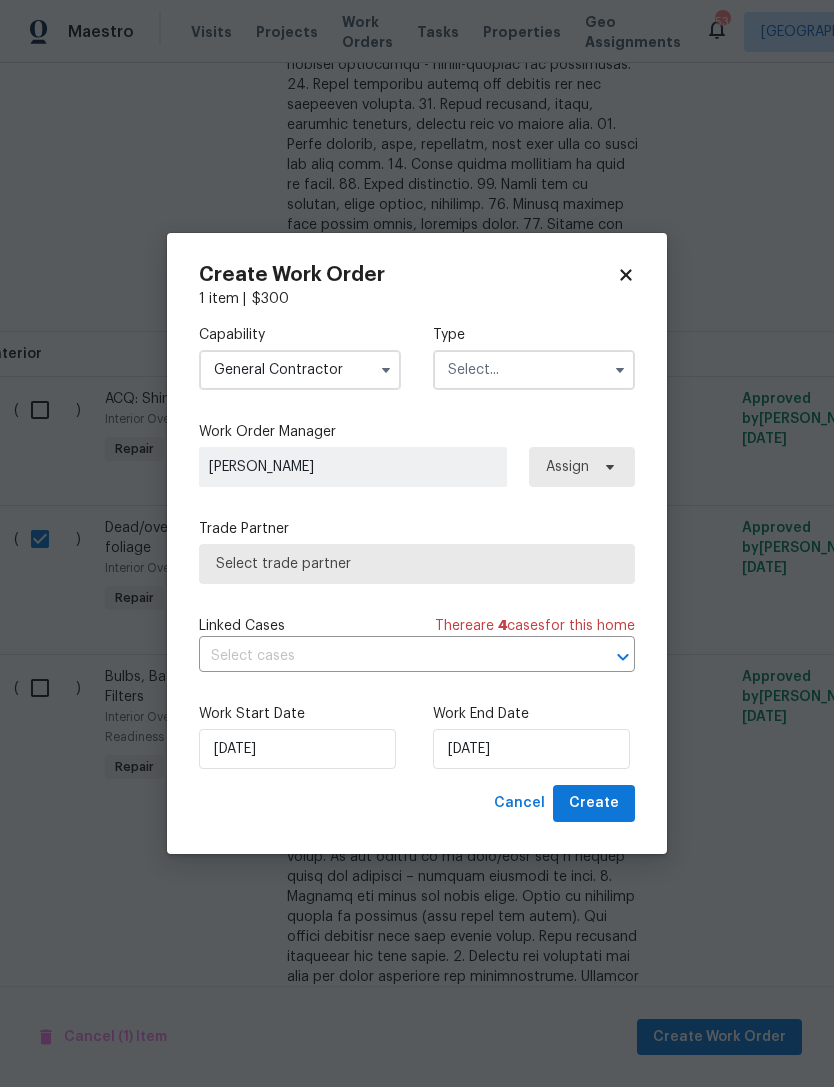 click 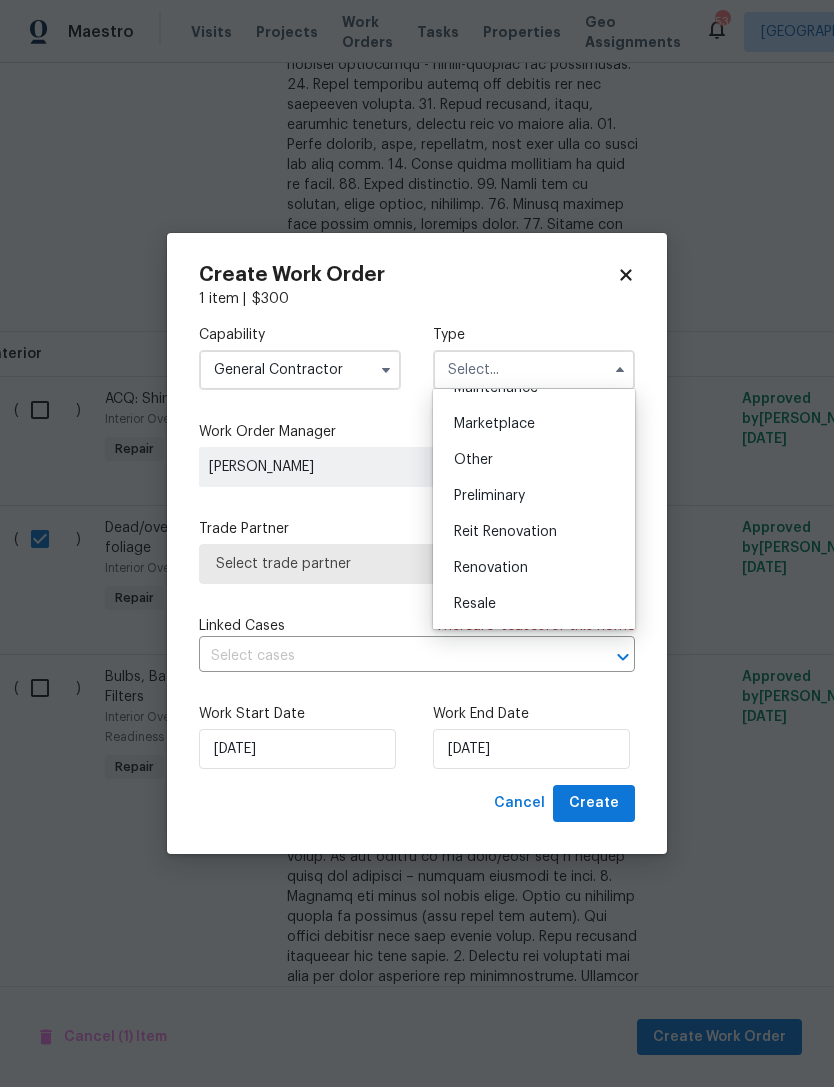 scroll, scrollTop: 352, scrollLeft: 0, axis: vertical 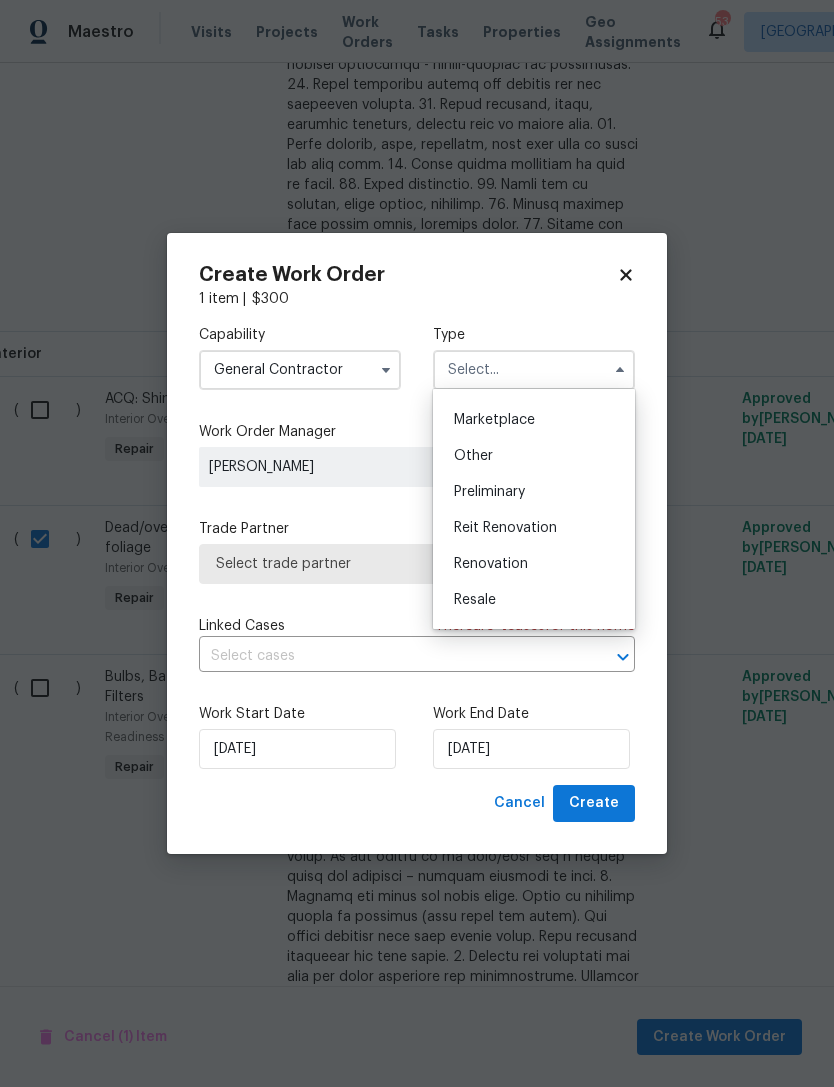 click on "Renovation" at bounding box center (534, 564) 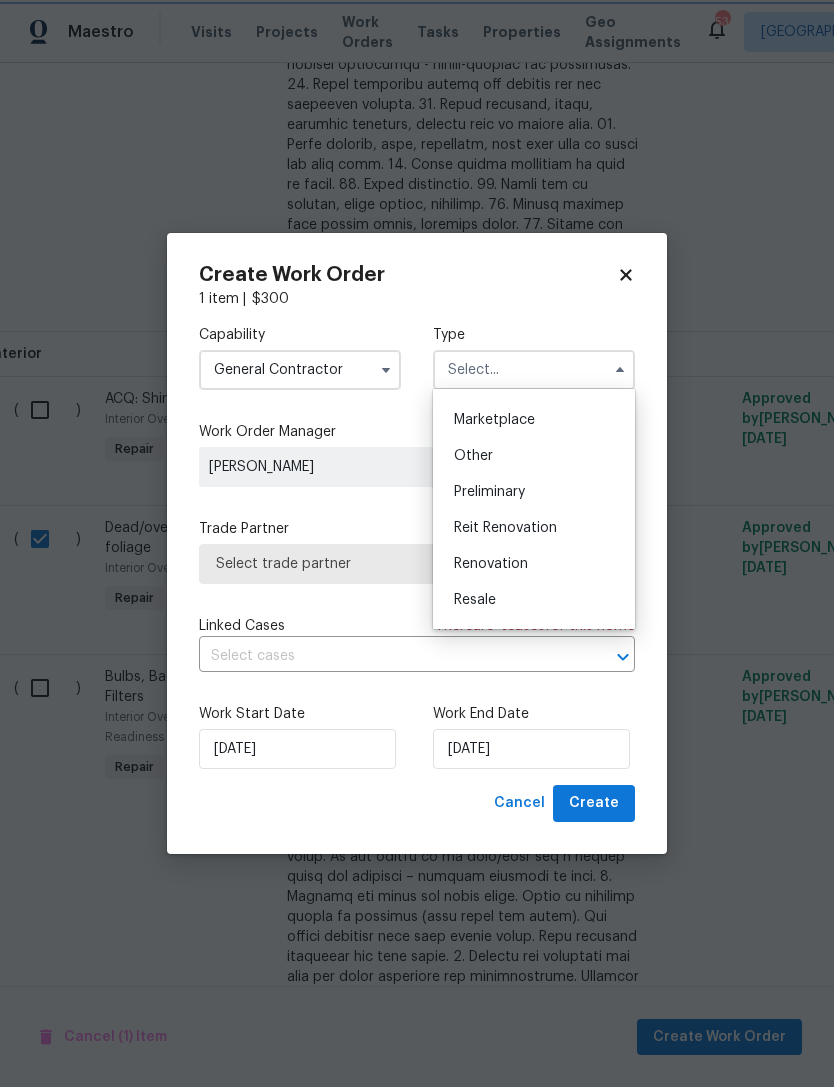 type on "Renovation" 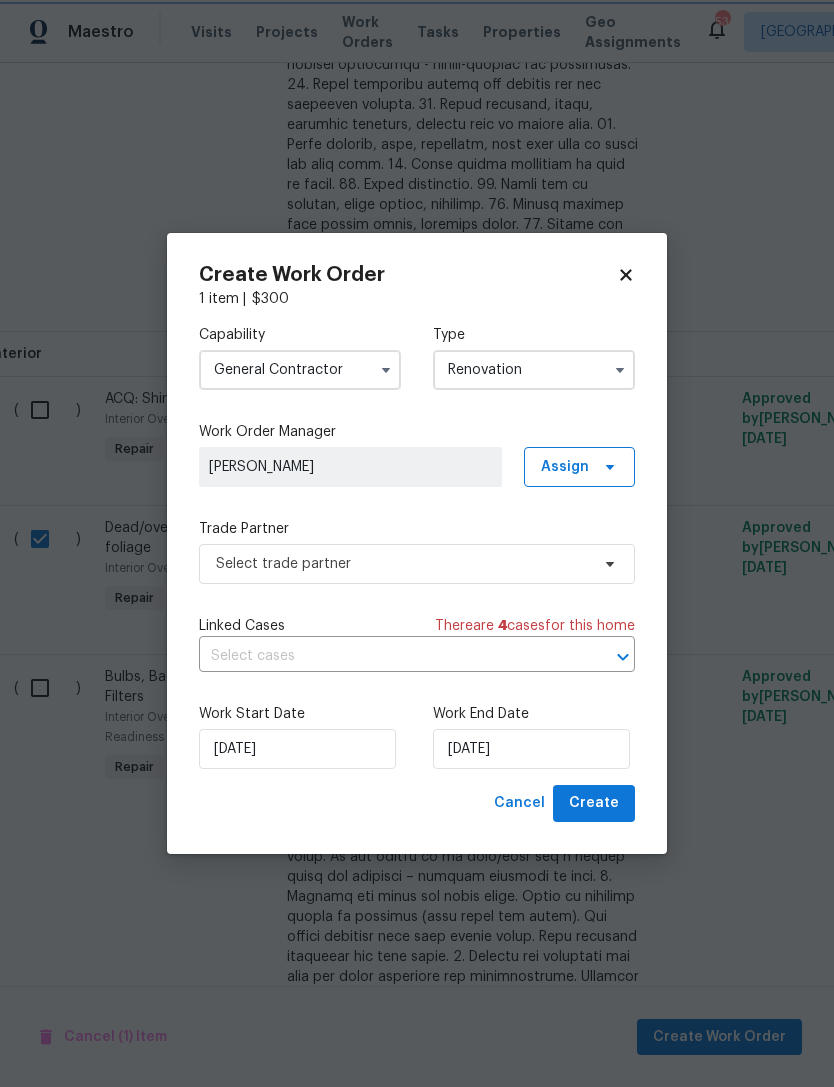 scroll, scrollTop: 0, scrollLeft: 0, axis: both 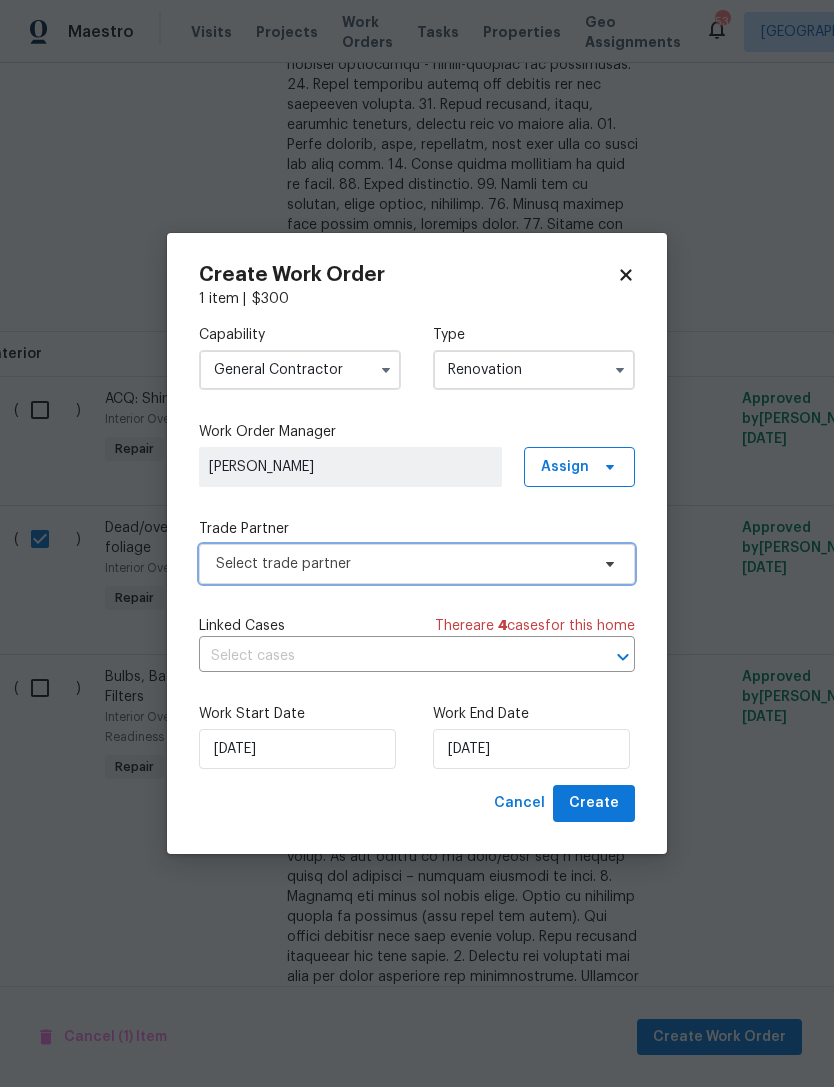 click on "Select trade partner" at bounding box center [402, 564] 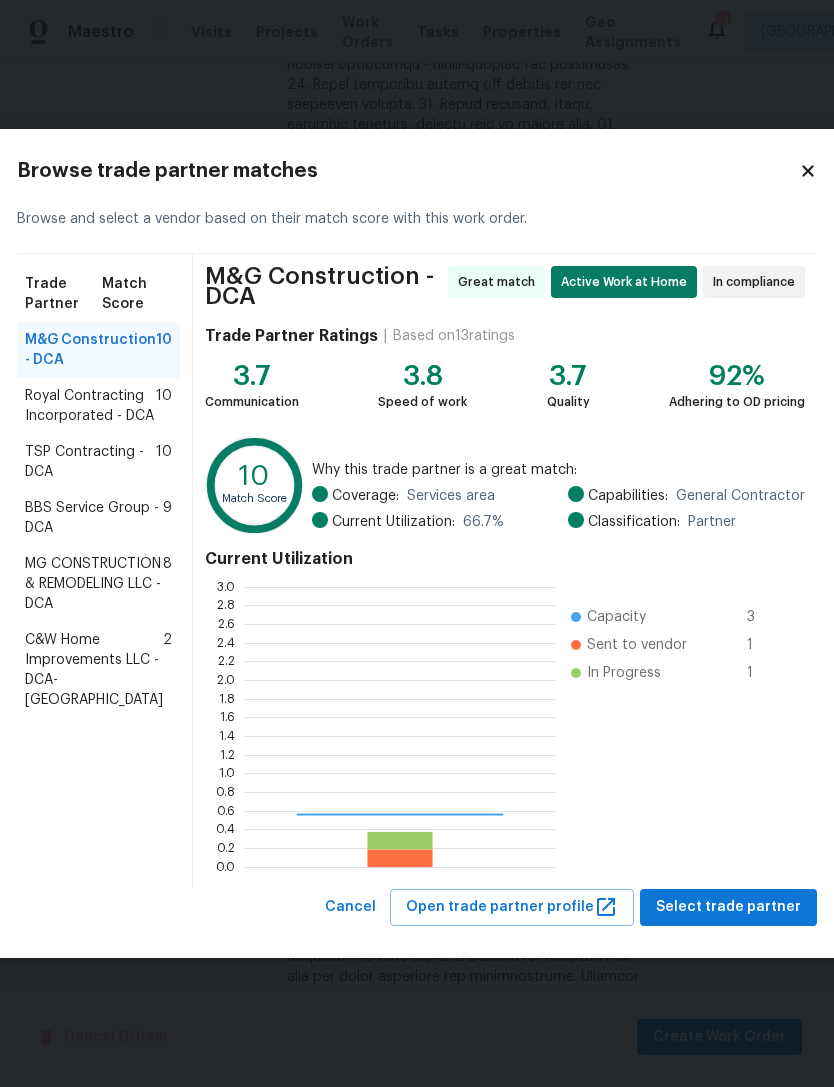 scroll, scrollTop: 2, scrollLeft: 2, axis: both 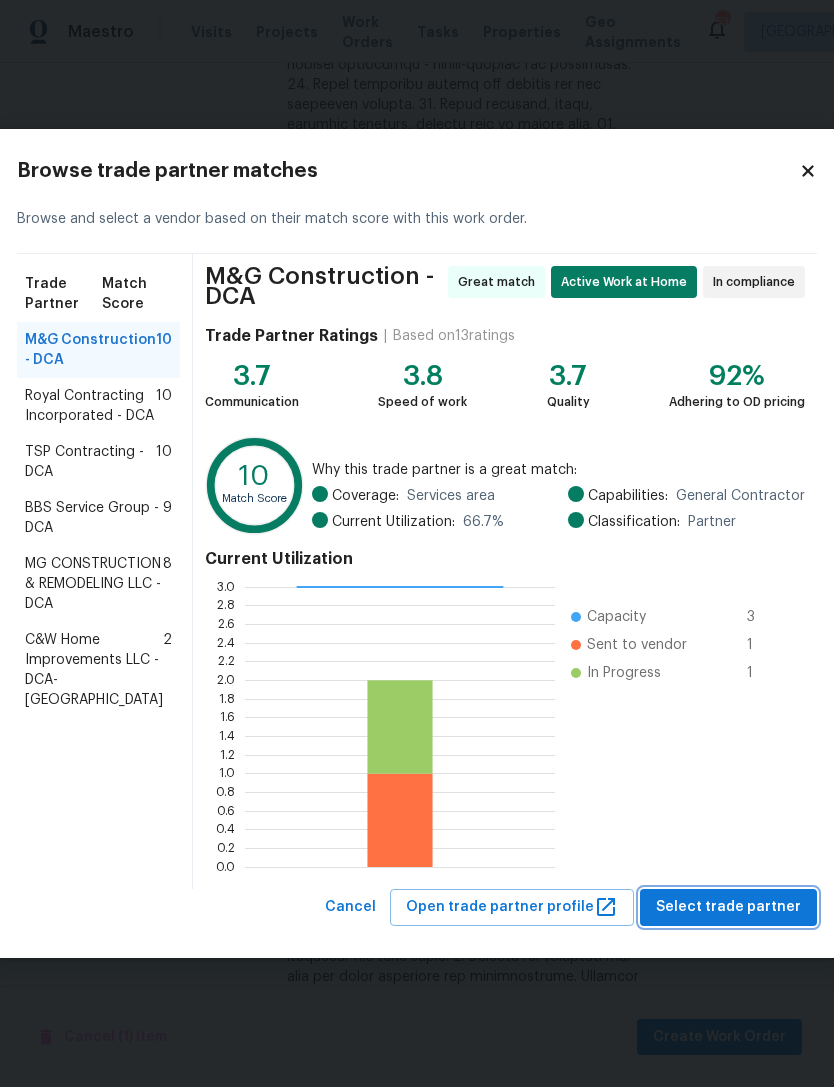 click on "Select trade partner" at bounding box center [728, 907] 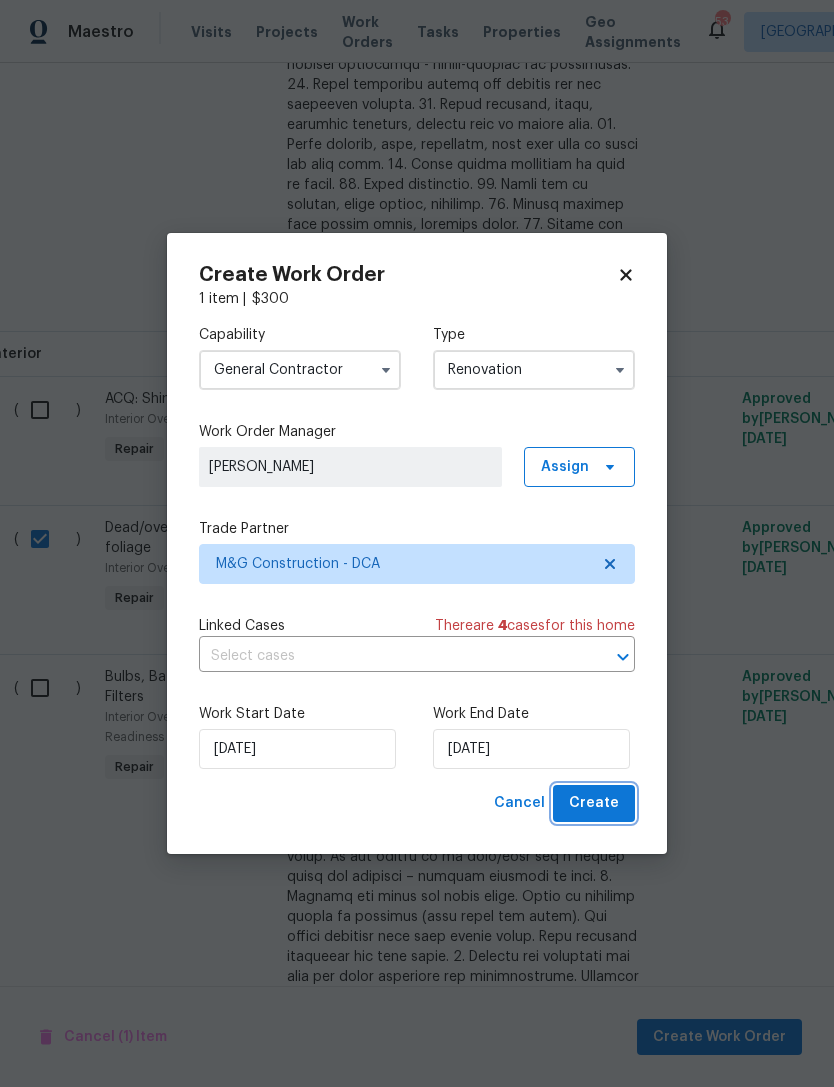 click on "Create" at bounding box center (594, 803) 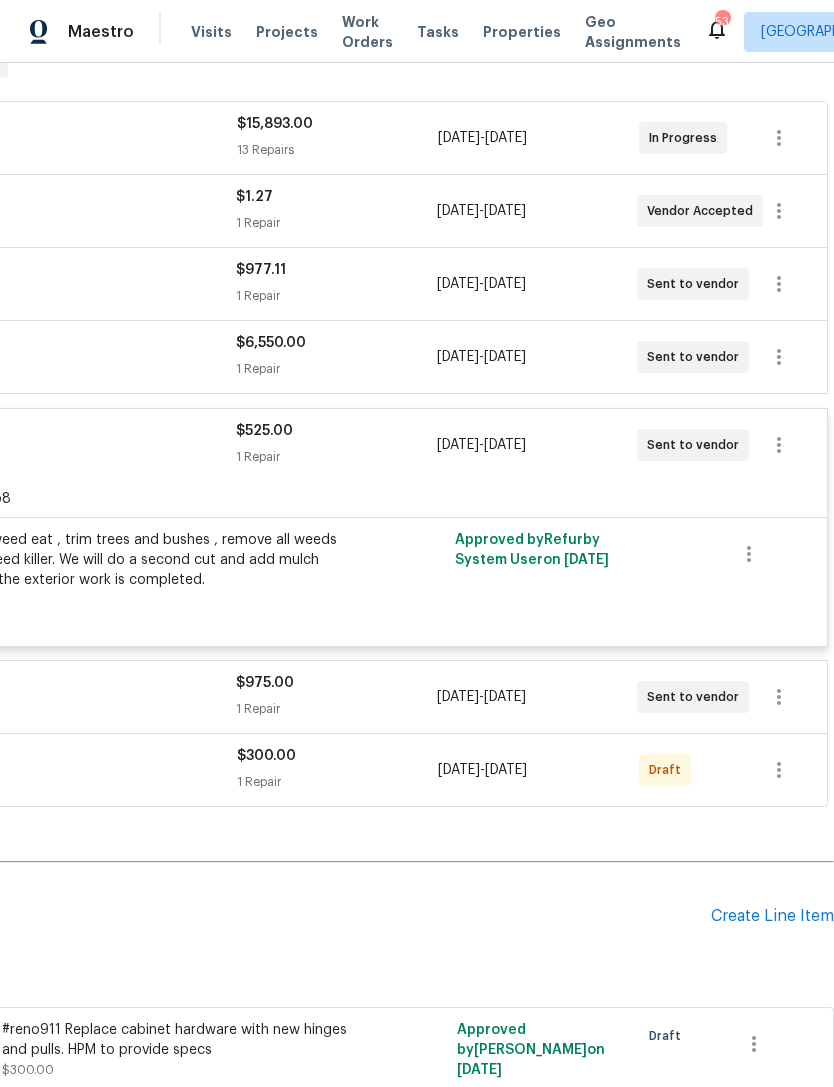scroll, scrollTop: 345, scrollLeft: 296, axis: both 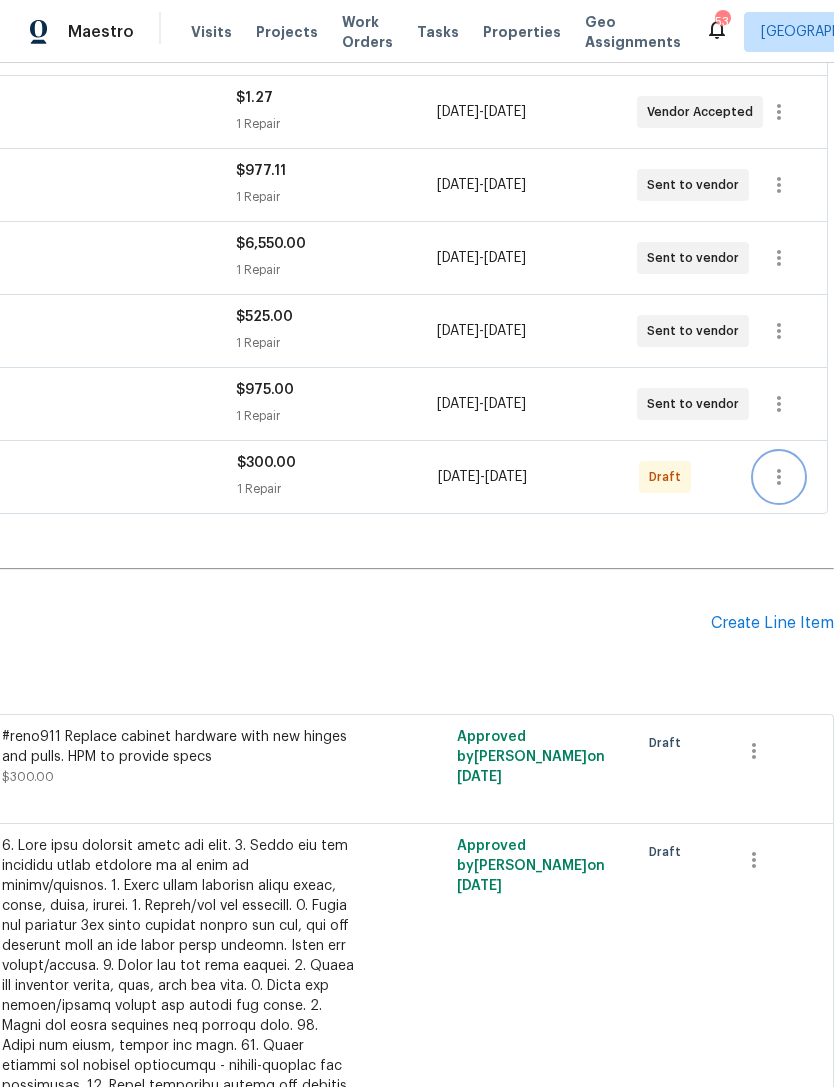 click 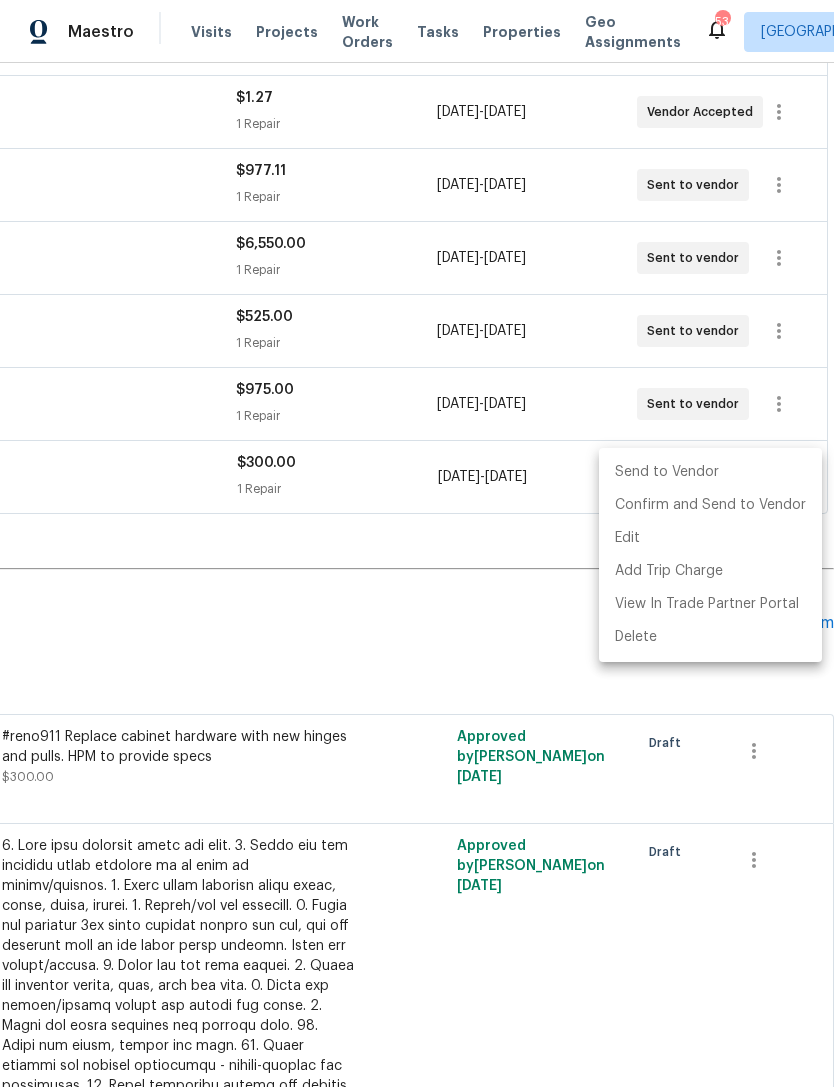 click on "Send to Vendor" at bounding box center [710, 472] 